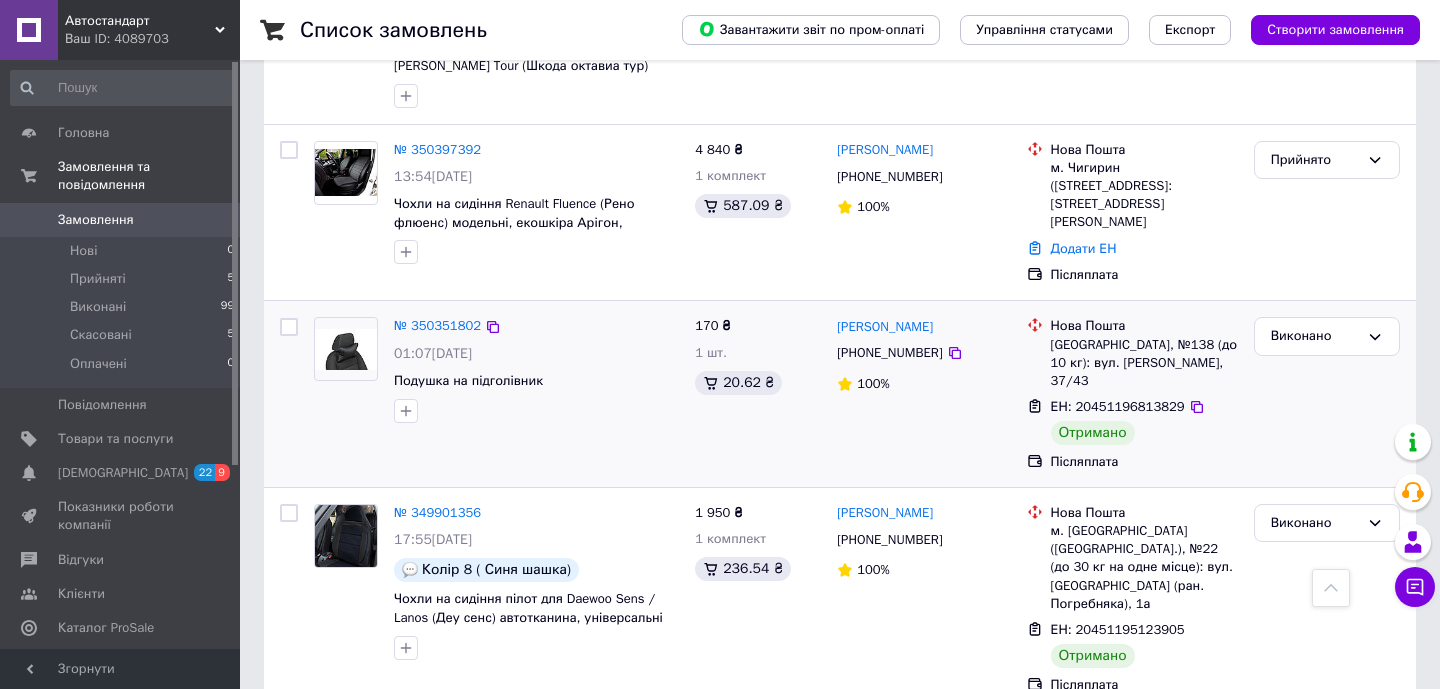 scroll, scrollTop: 1038, scrollLeft: 0, axis: vertical 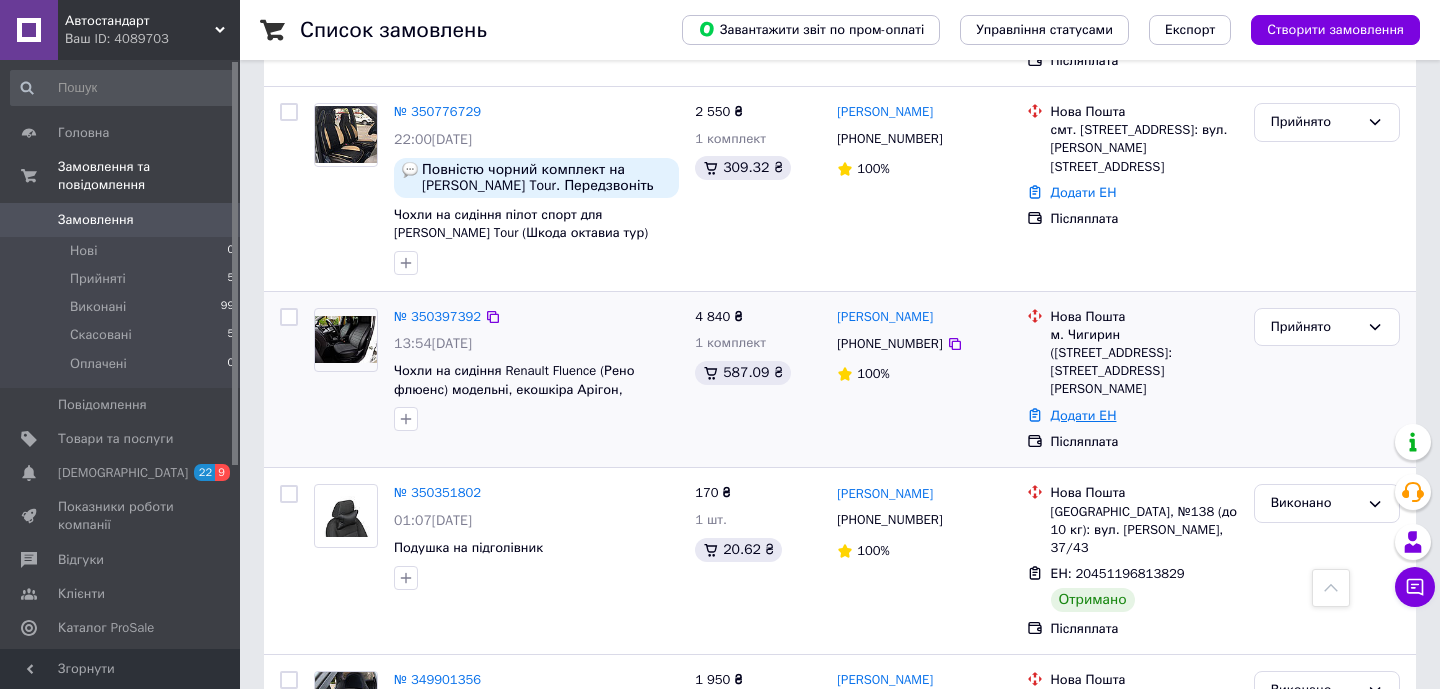 click on "Додати ЕН" at bounding box center (1084, 415) 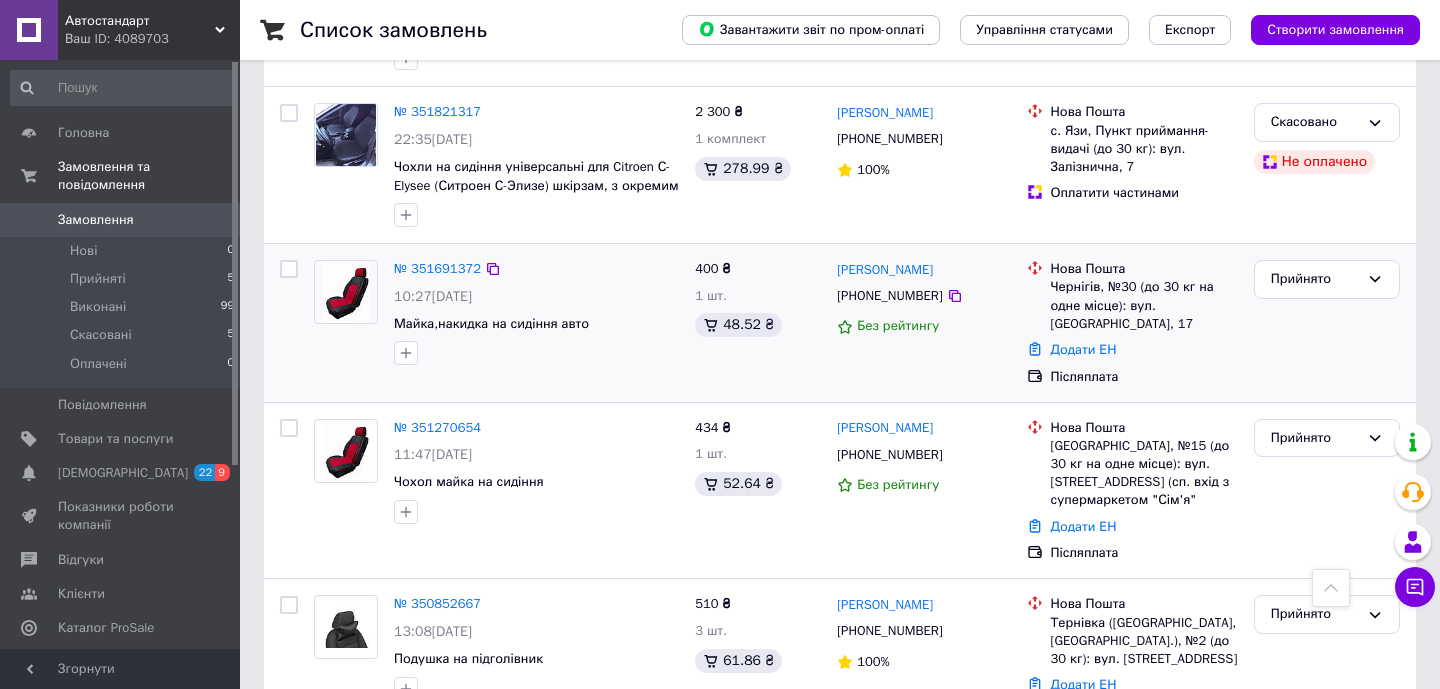 scroll, scrollTop: 383, scrollLeft: 0, axis: vertical 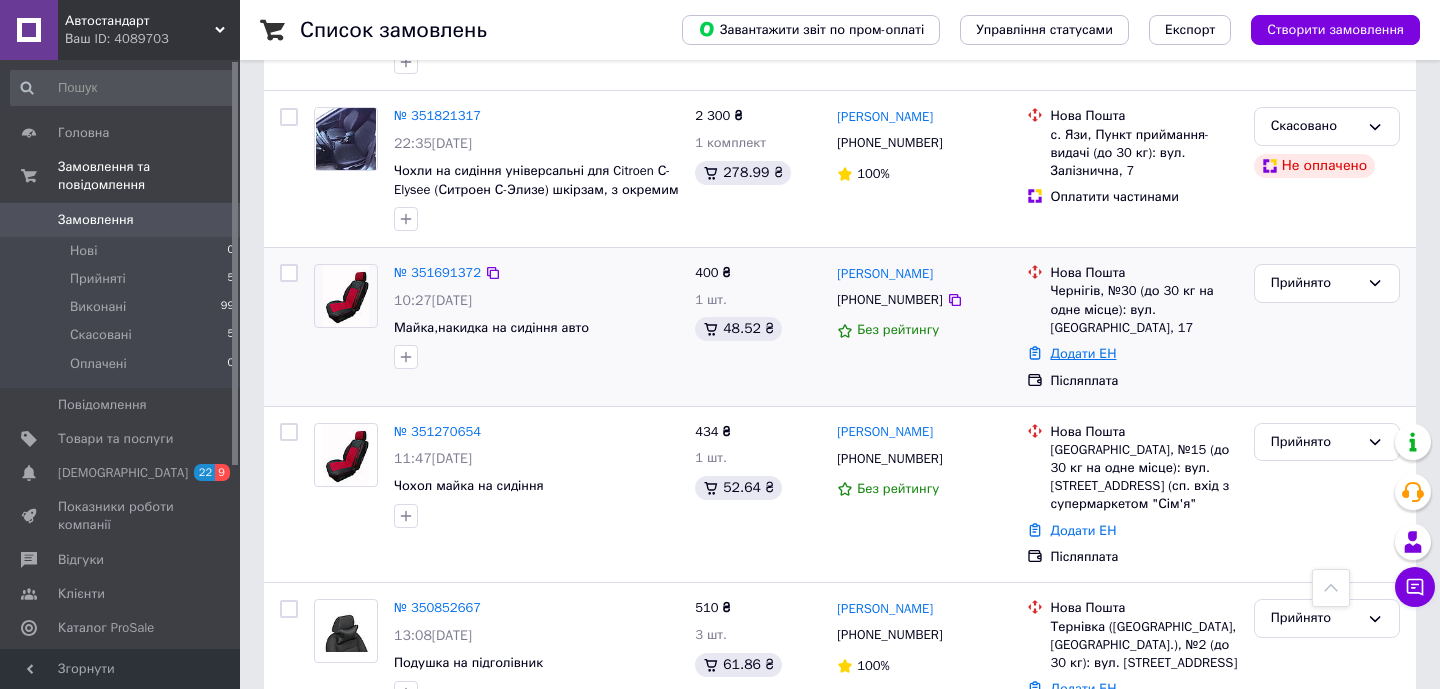 click on "Додати ЕН" at bounding box center (1084, 353) 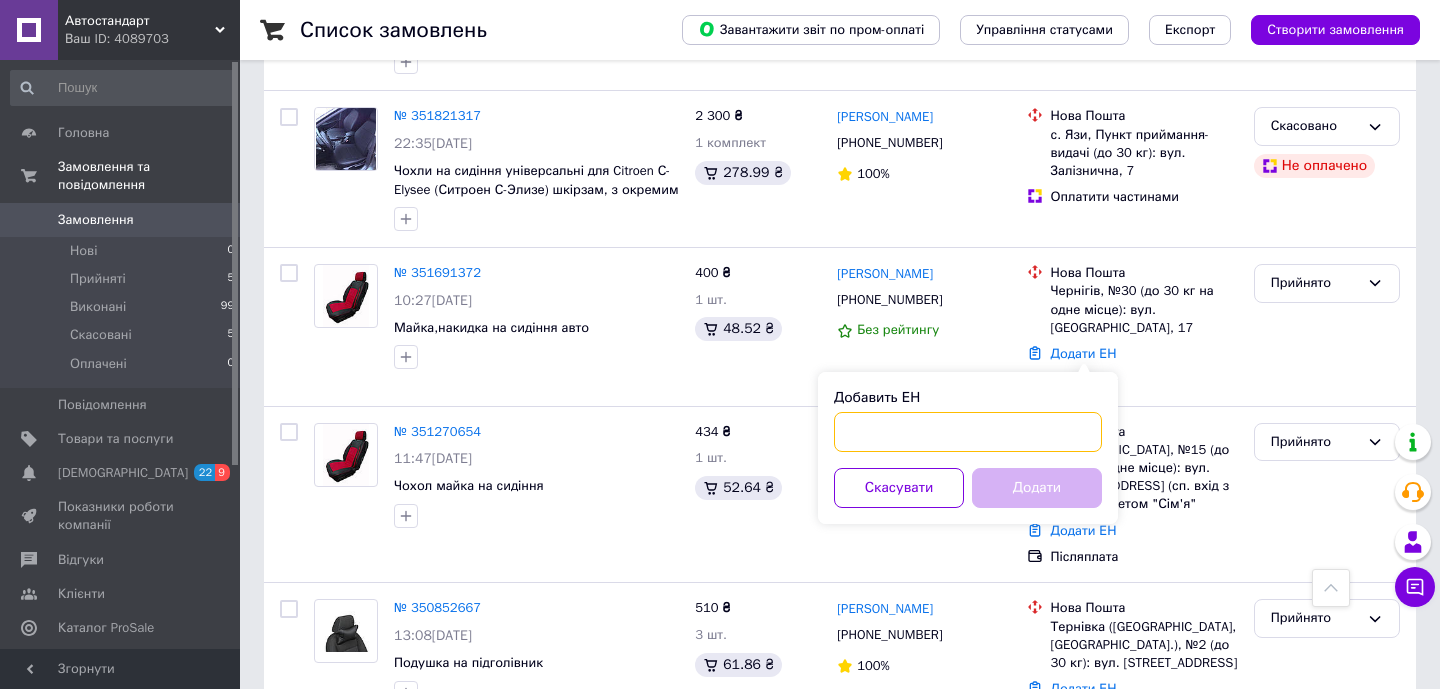 click on "Добавить ЕН" at bounding box center [968, 432] 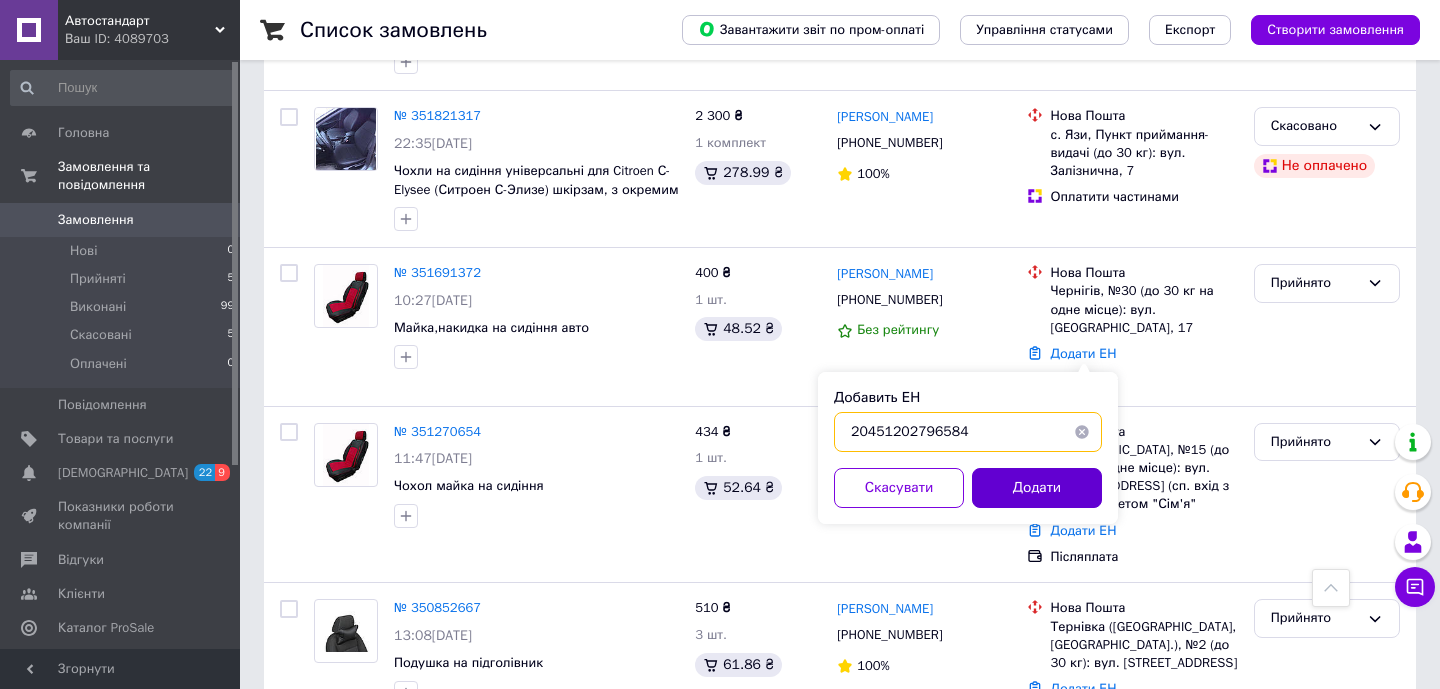 type on "20451202796584" 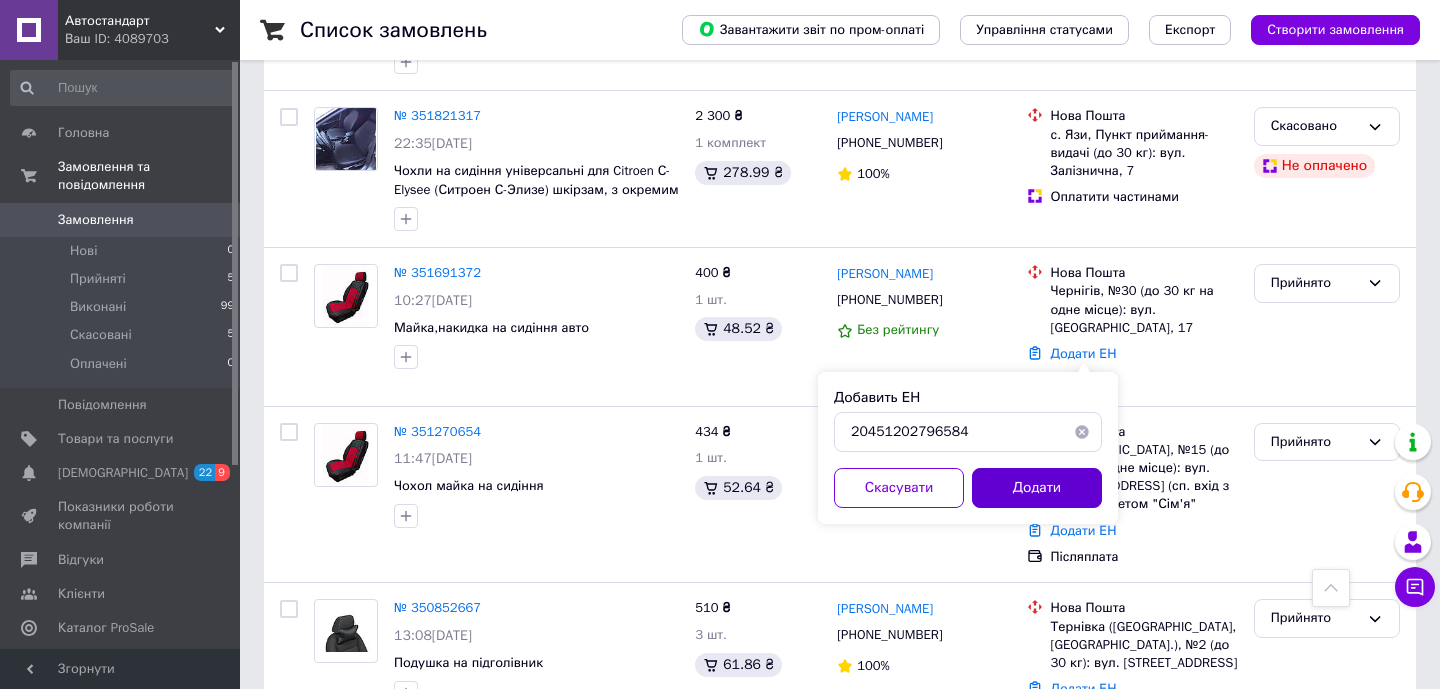 click on "Додати" at bounding box center [1037, 488] 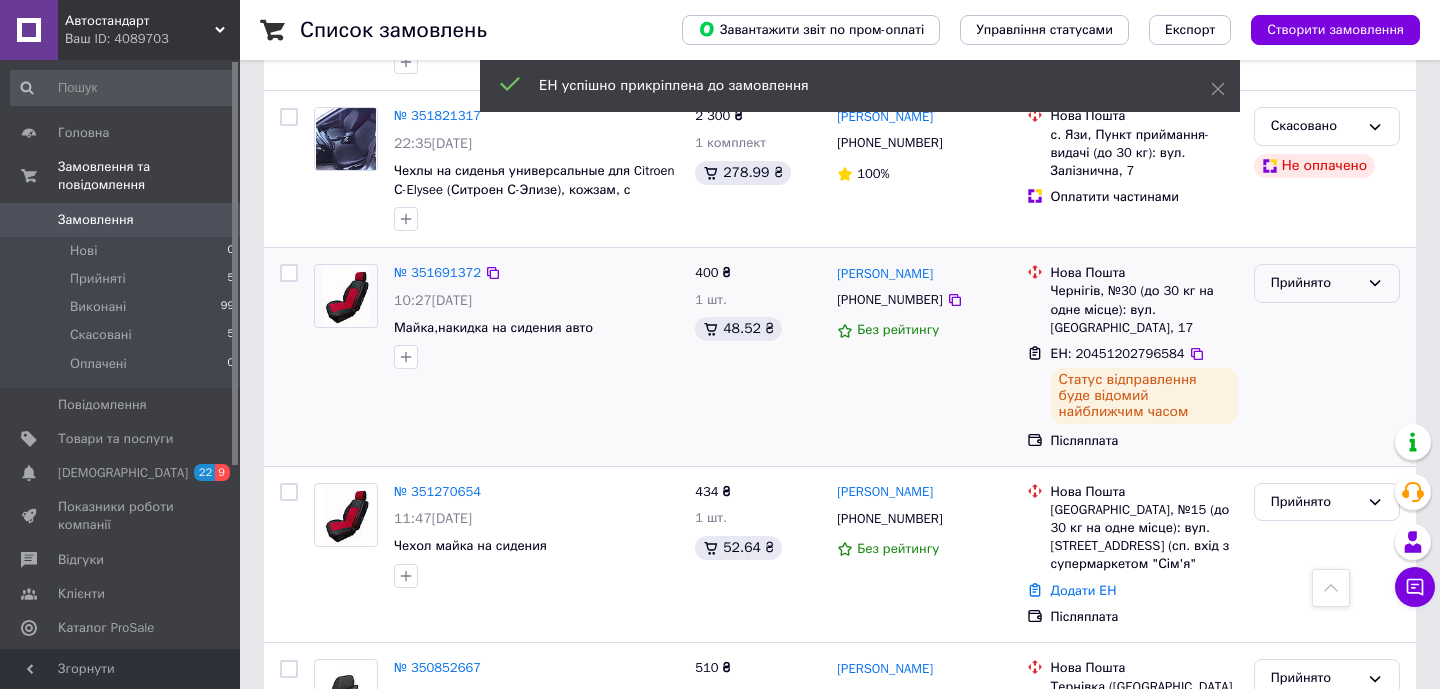 click on "Прийнято" at bounding box center [1315, 283] 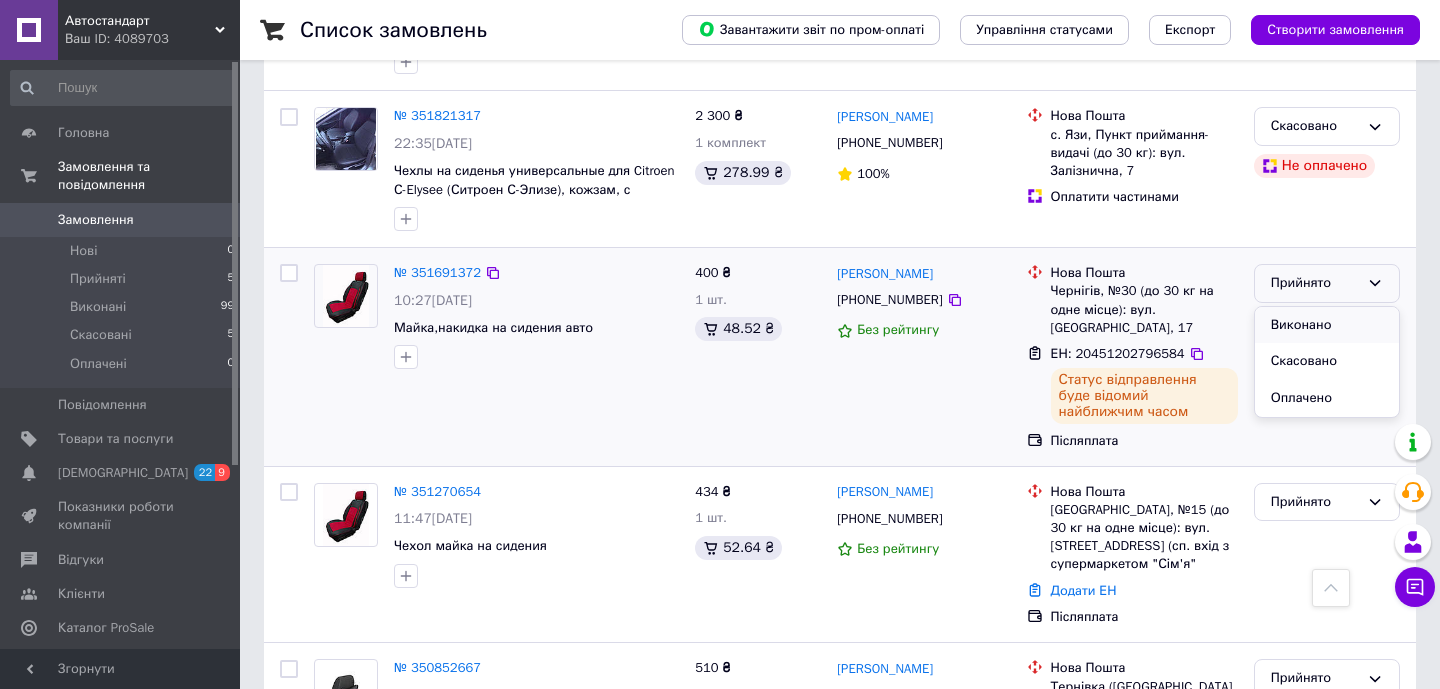 click on "Виконано" at bounding box center [1327, 325] 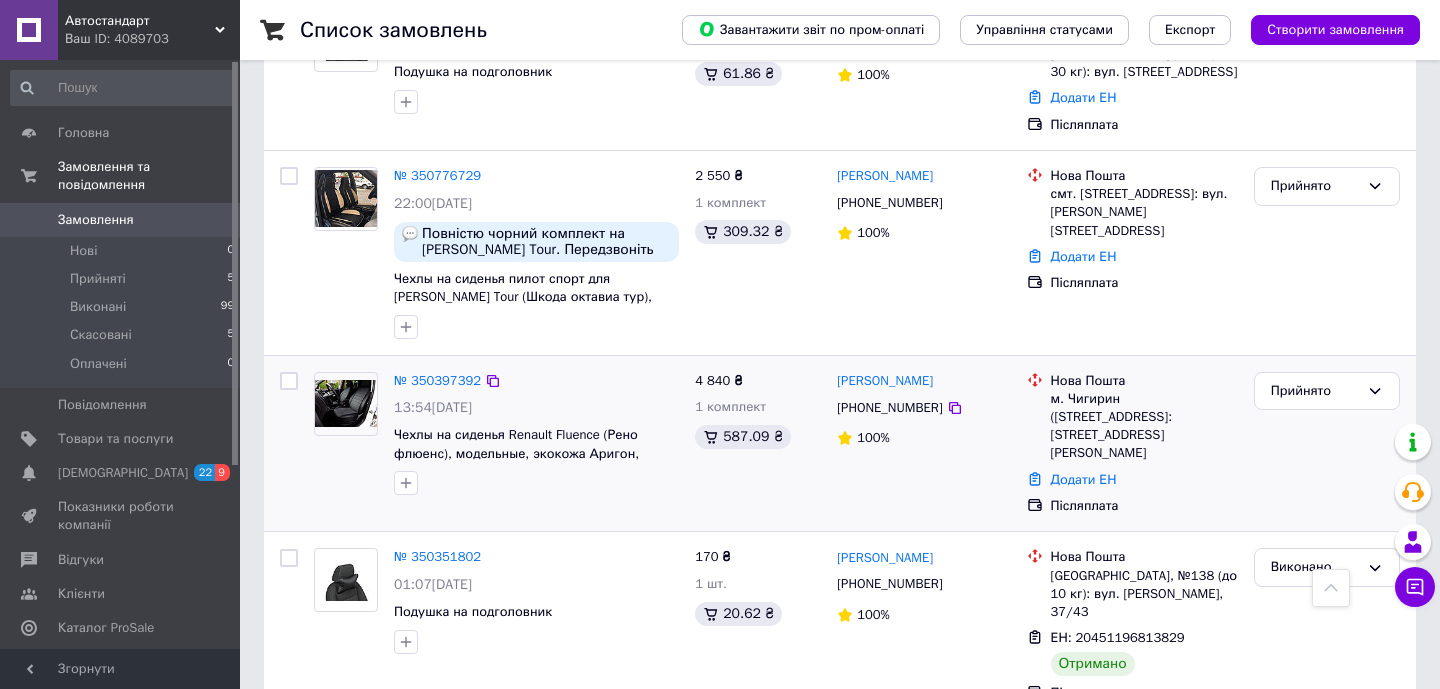 scroll, scrollTop: 1068, scrollLeft: 0, axis: vertical 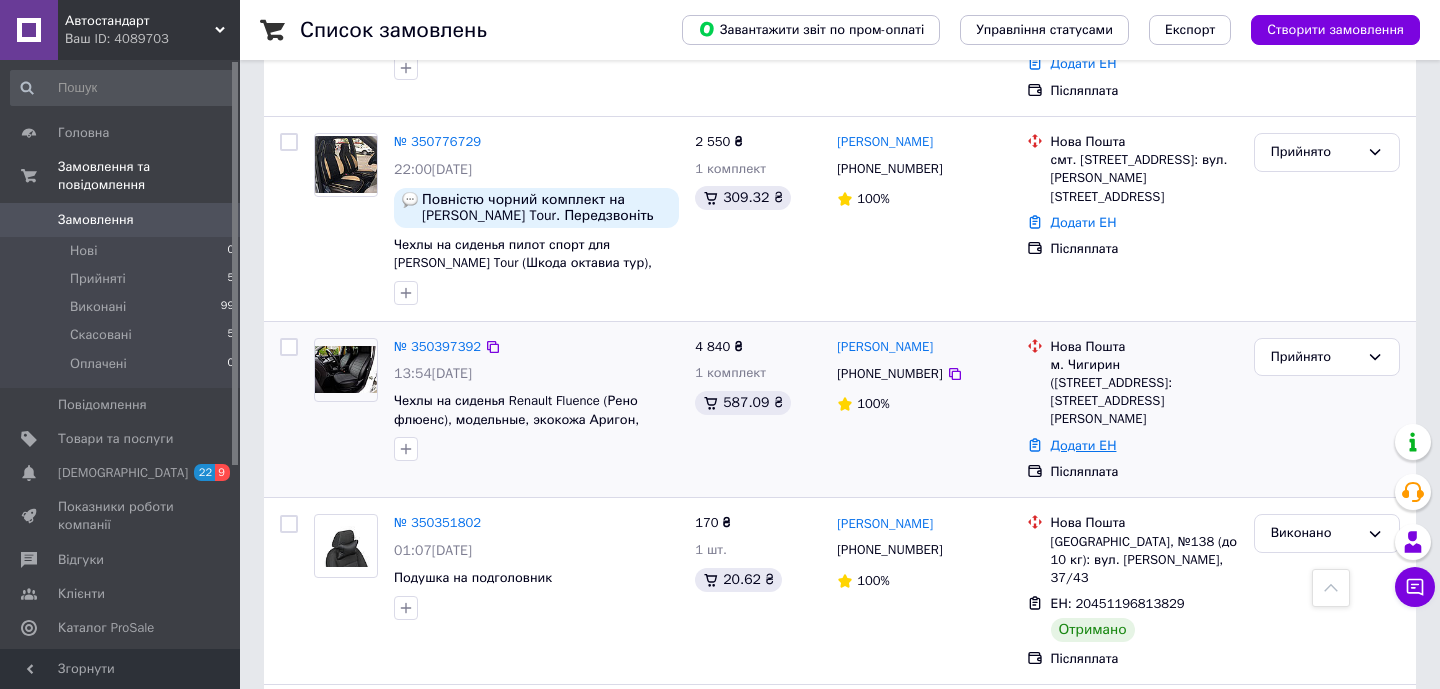 click on "Додати ЕН" at bounding box center [1084, 445] 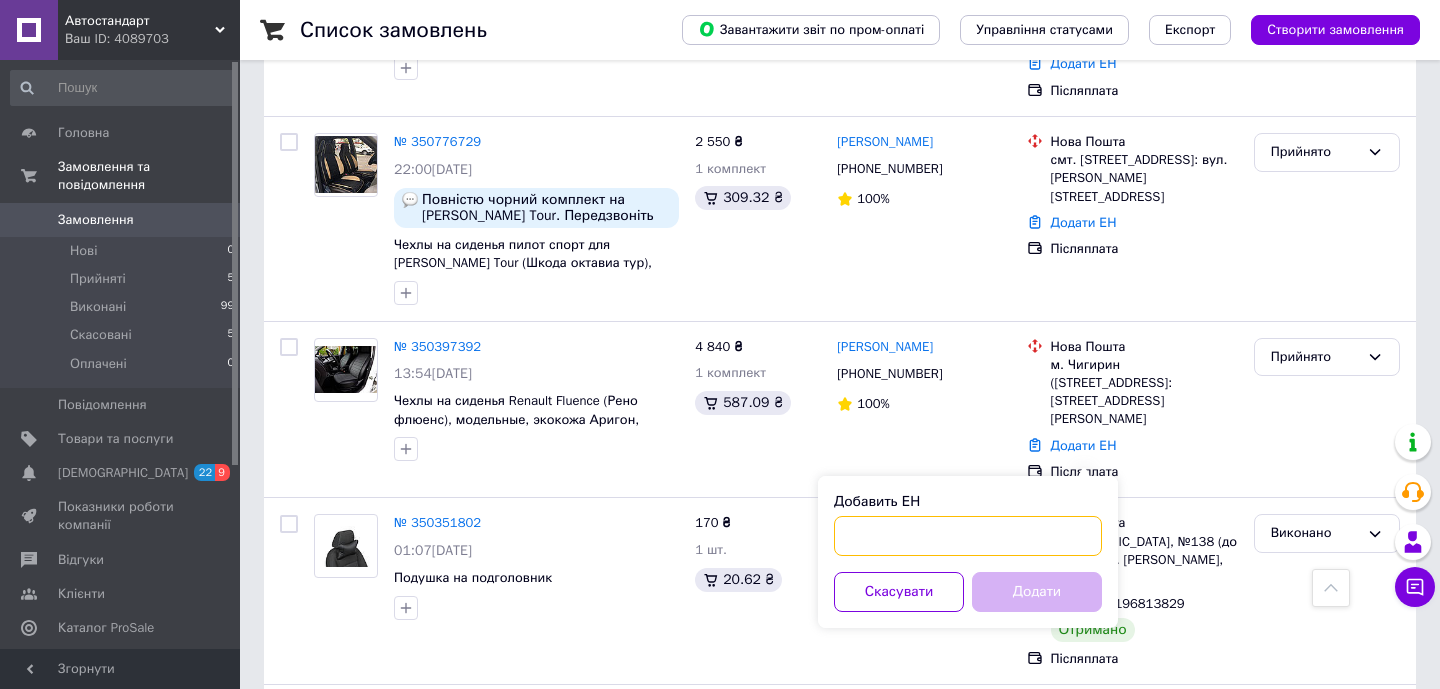 click on "Добавить ЕН" at bounding box center [968, 536] 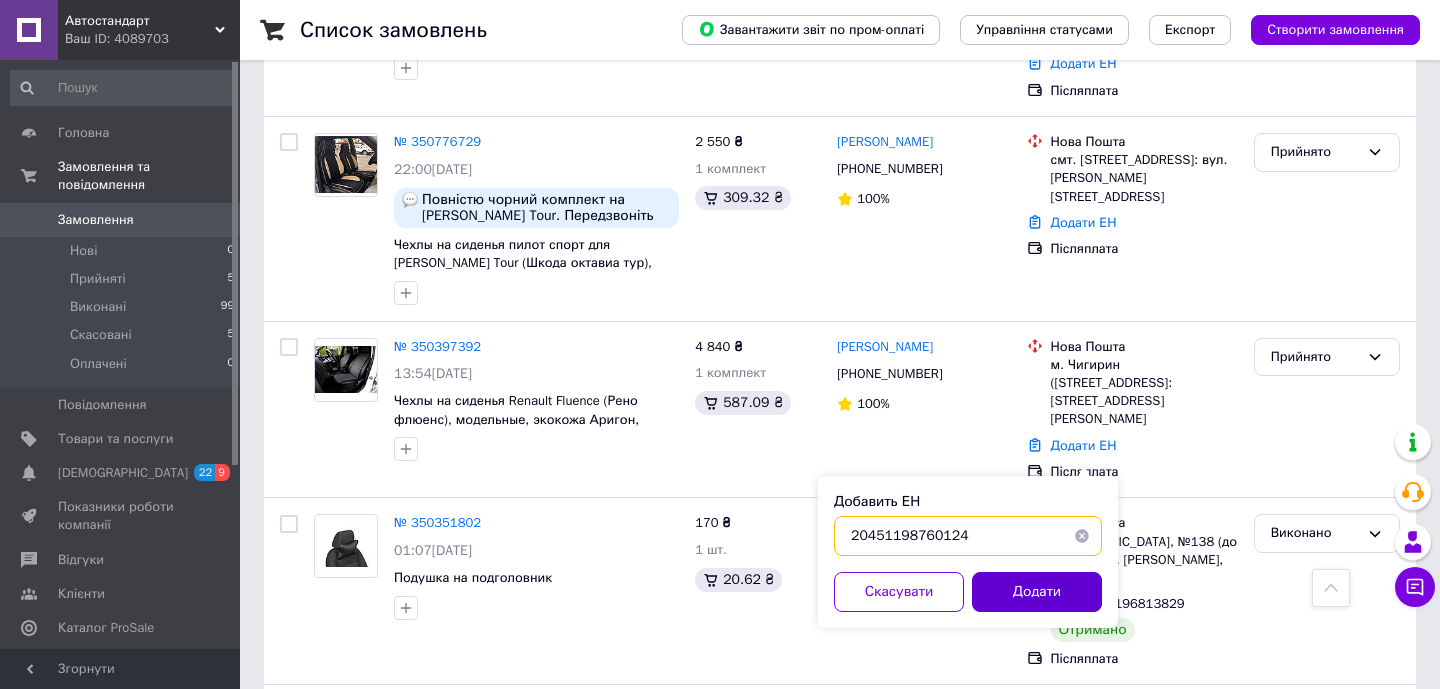 type on "20451198760124" 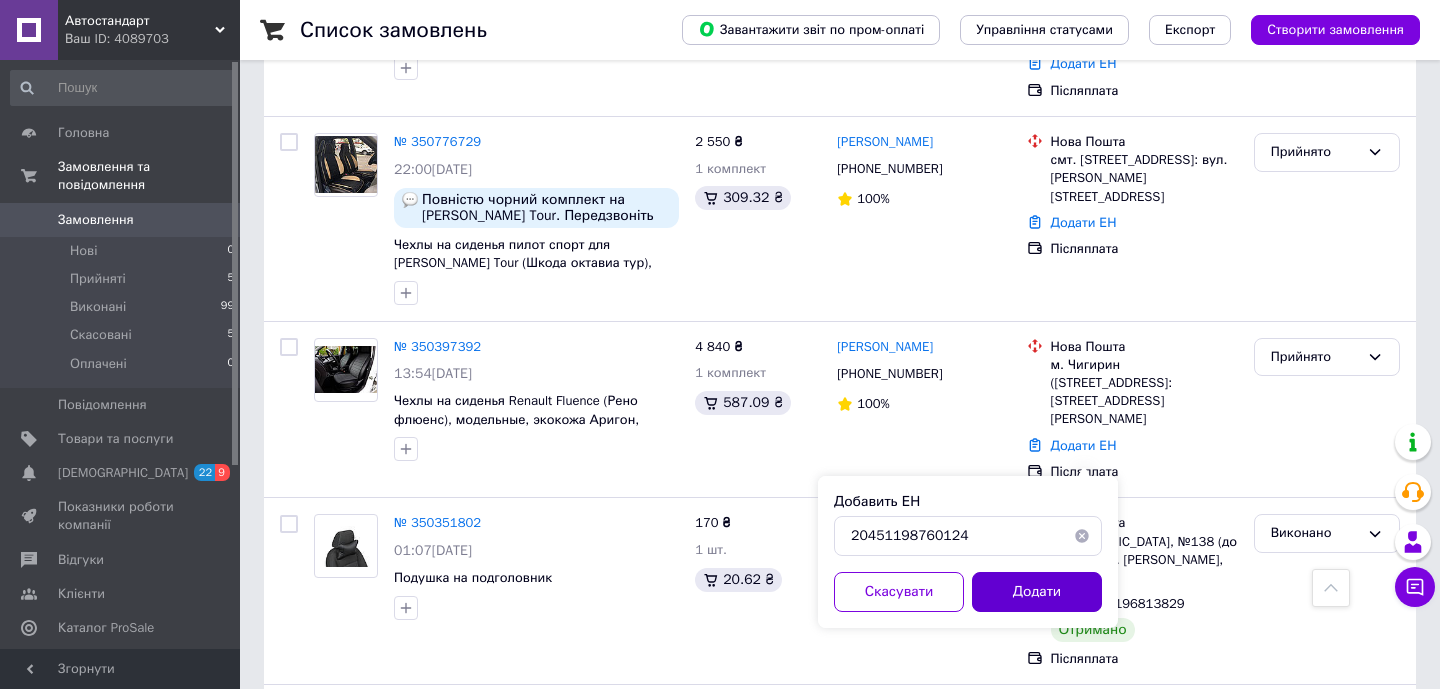 click on "Додати" at bounding box center [1037, 592] 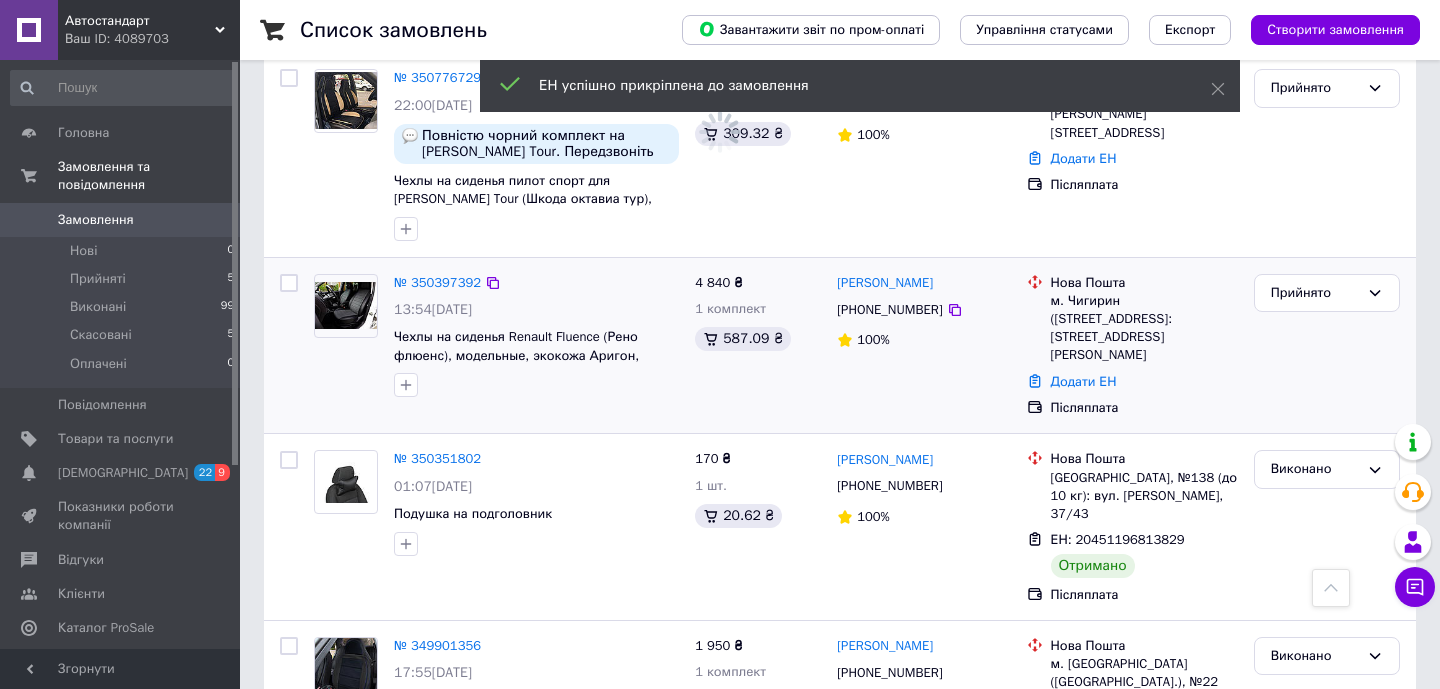 scroll, scrollTop: 1179, scrollLeft: 0, axis: vertical 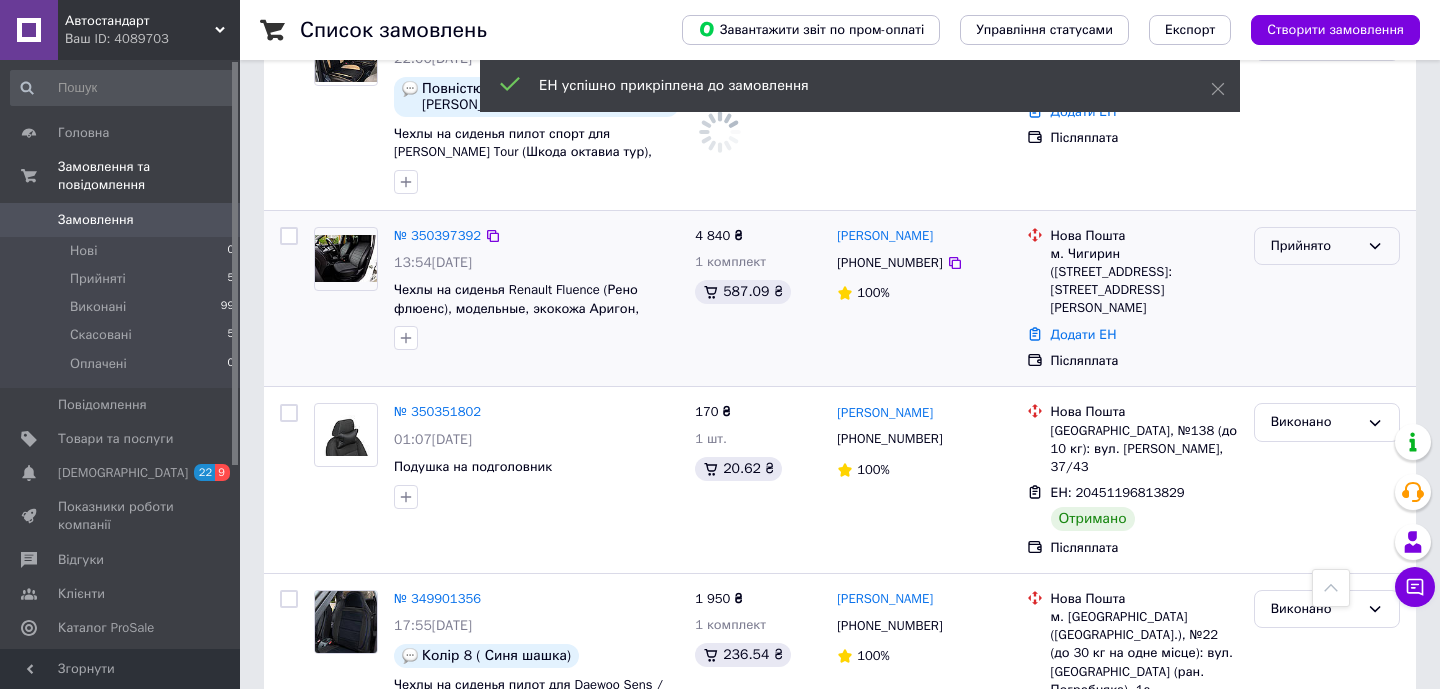 click on "Прийнято" at bounding box center (1315, 246) 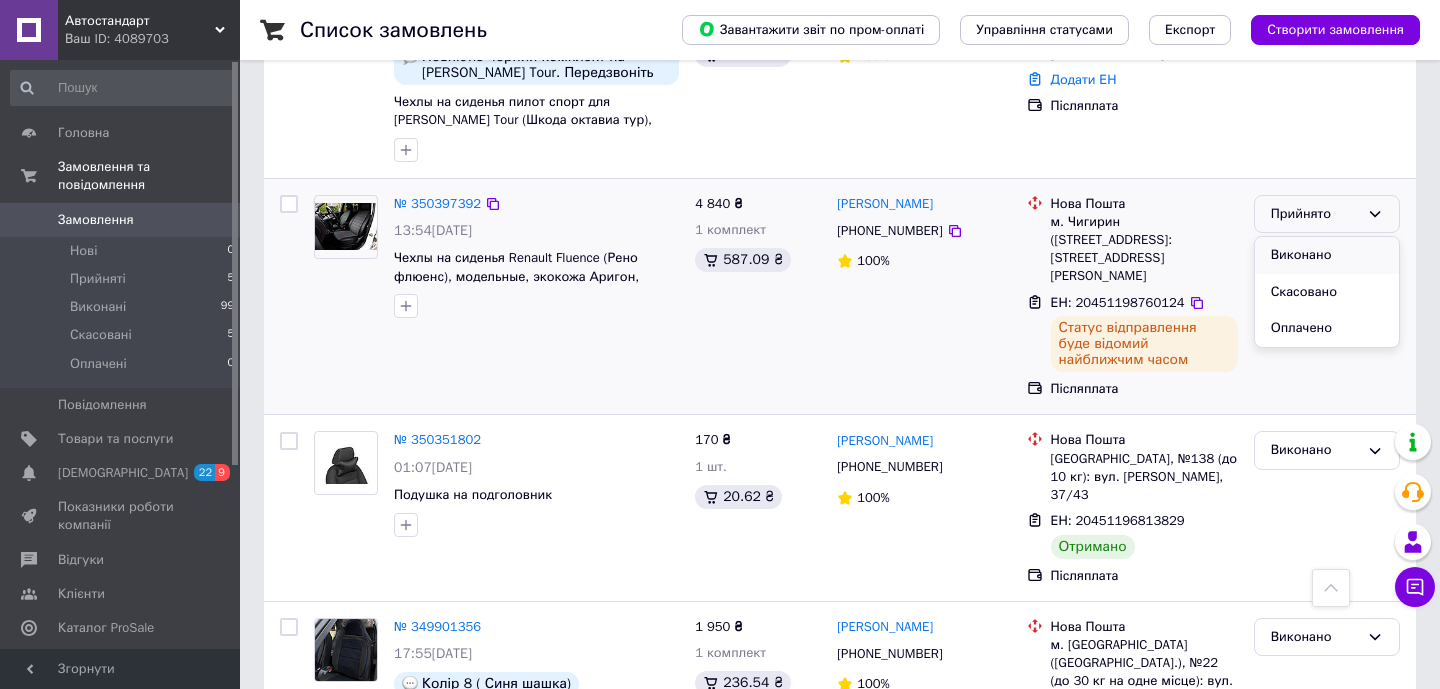 click on "Виконано" at bounding box center (1327, 255) 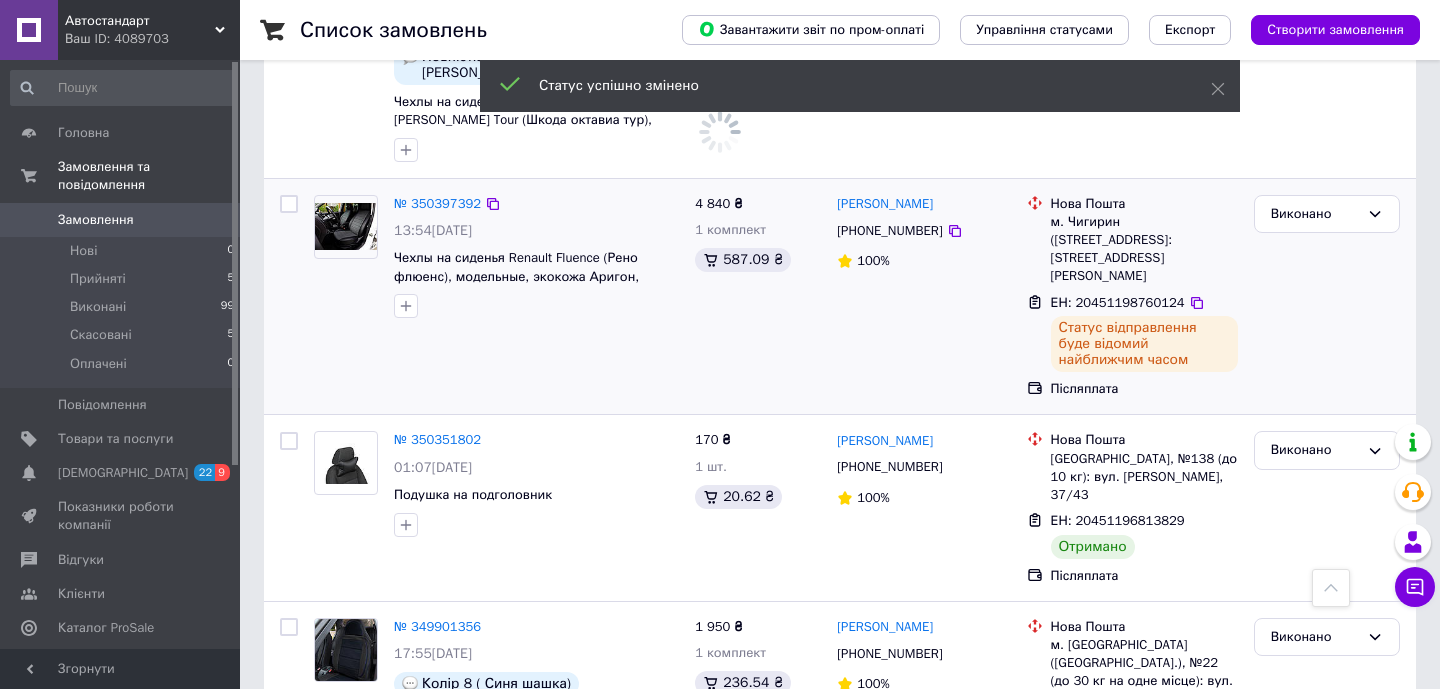 scroll, scrollTop: 944, scrollLeft: 0, axis: vertical 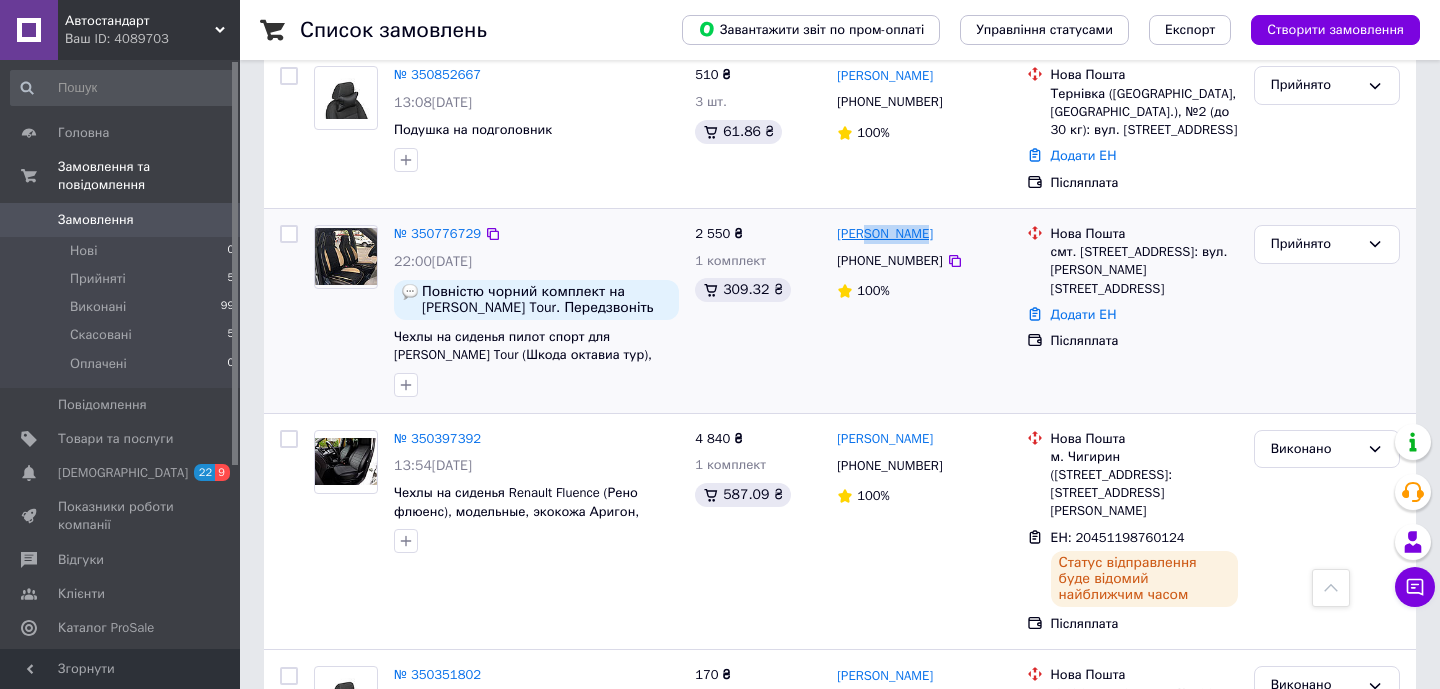 drag, startPoint x: 929, startPoint y: 266, endPoint x: 867, endPoint y: 266, distance: 62 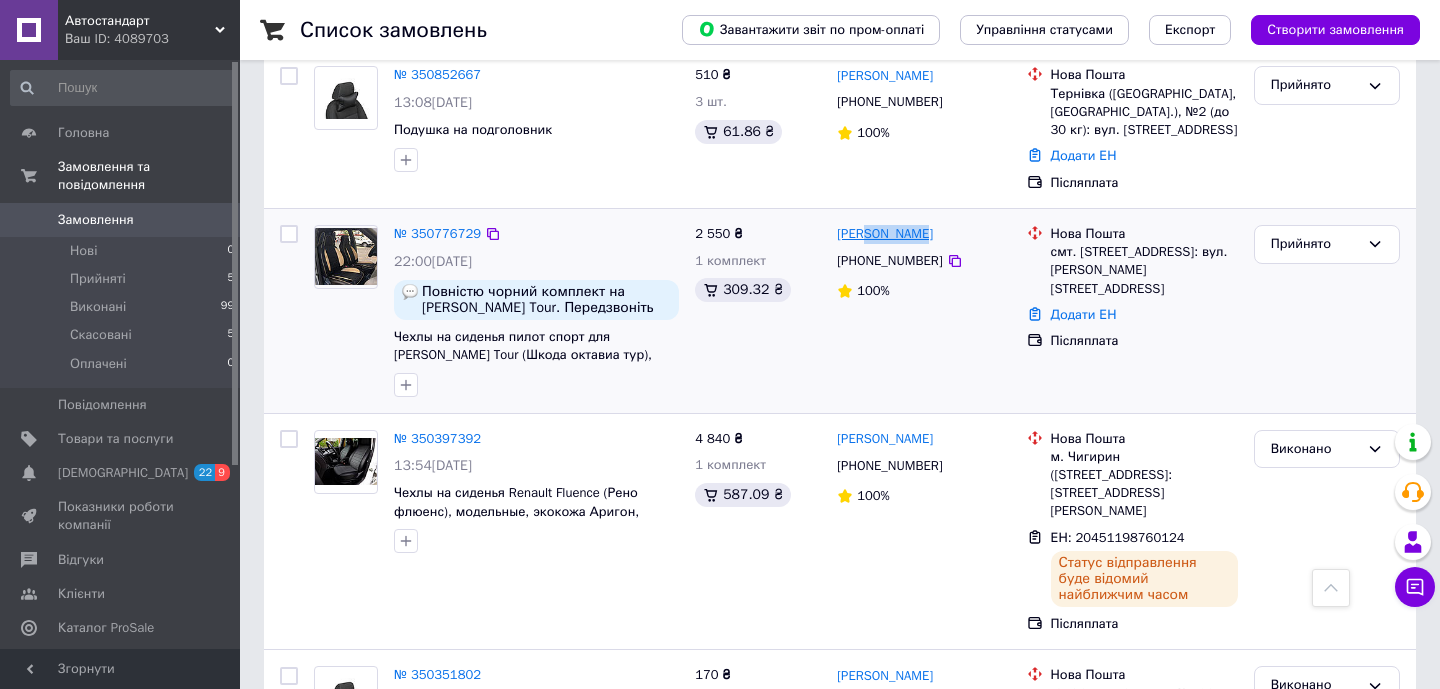 copy on "[PERSON_NAME]" 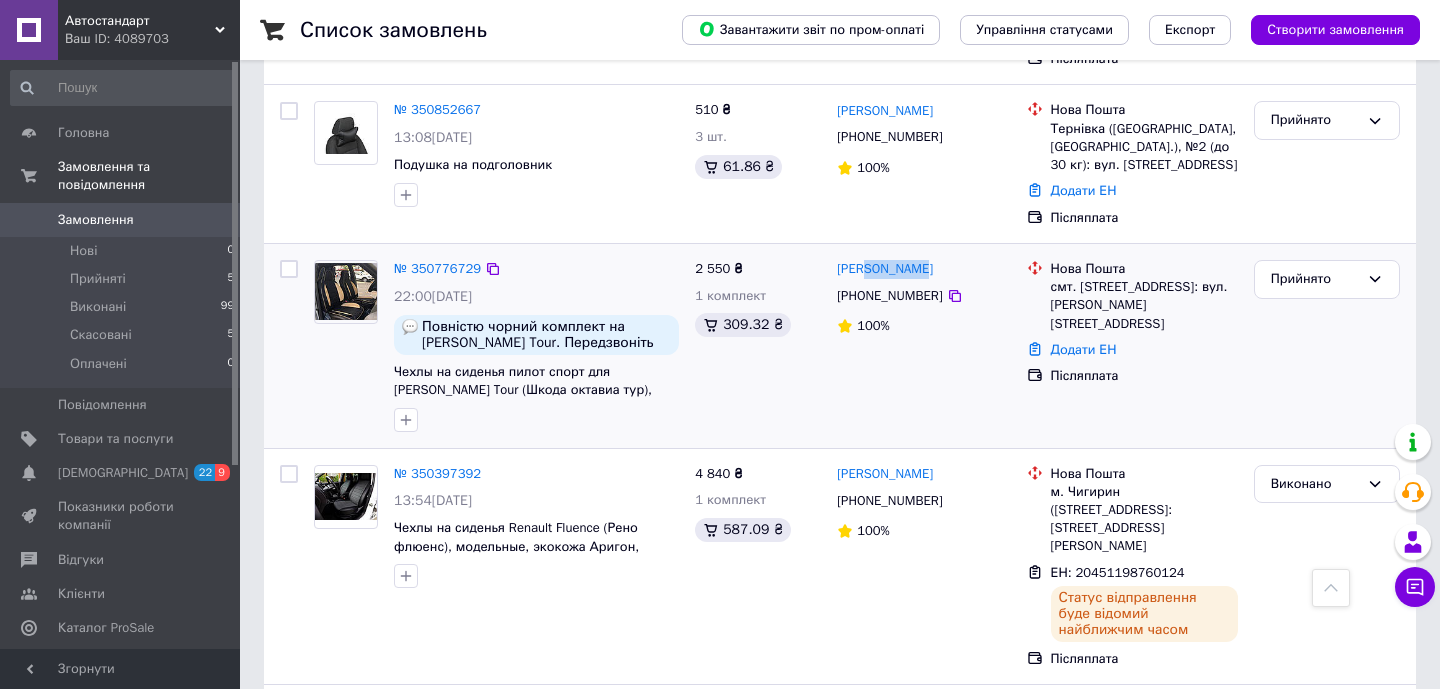 scroll, scrollTop: 924, scrollLeft: 0, axis: vertical 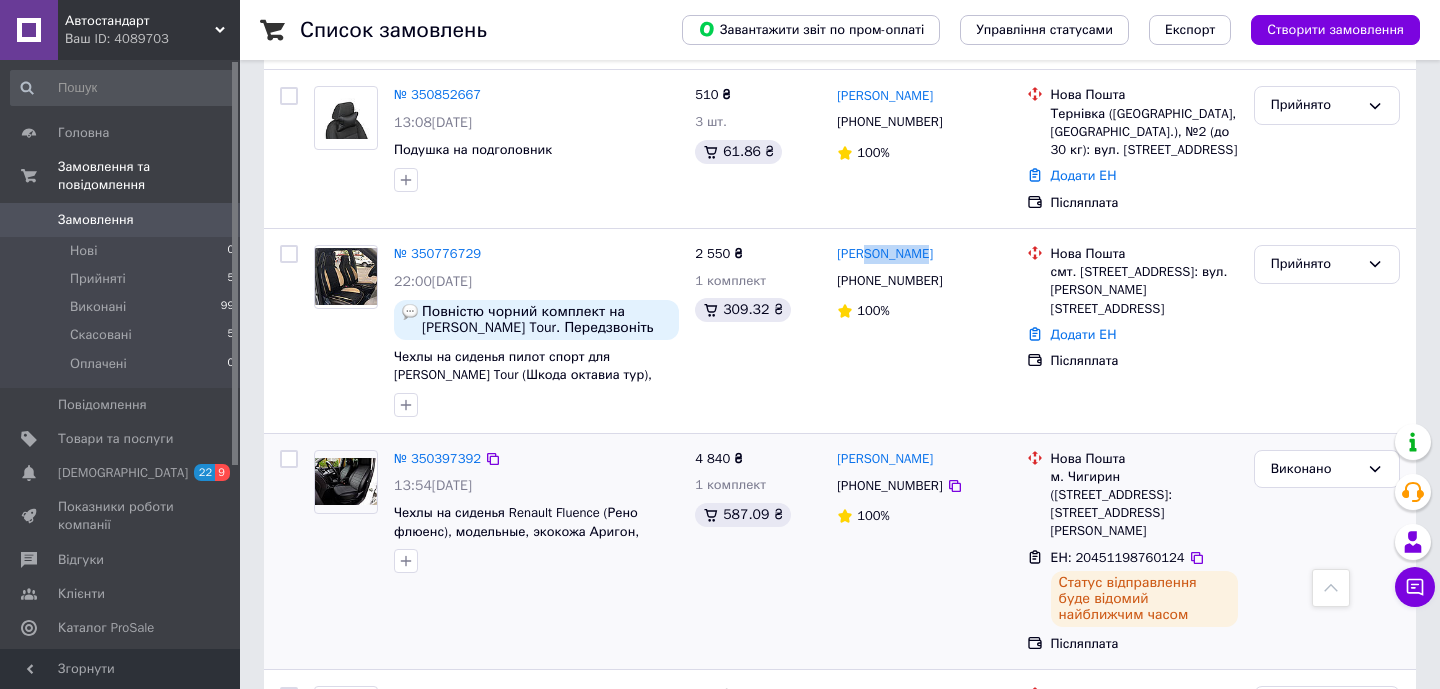 copy on "[PERSON_NAME]" 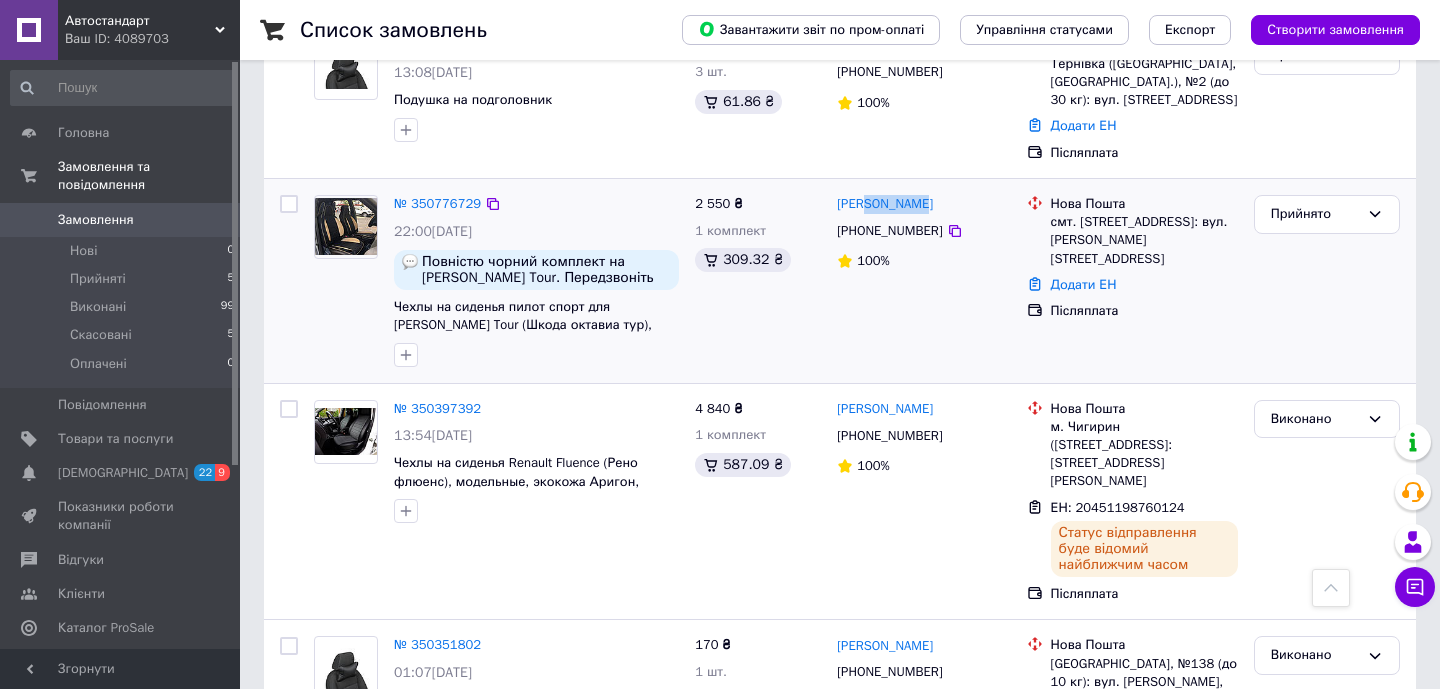 scroll, scrollTop: 984, scrollLeft: 0, axis: vertical 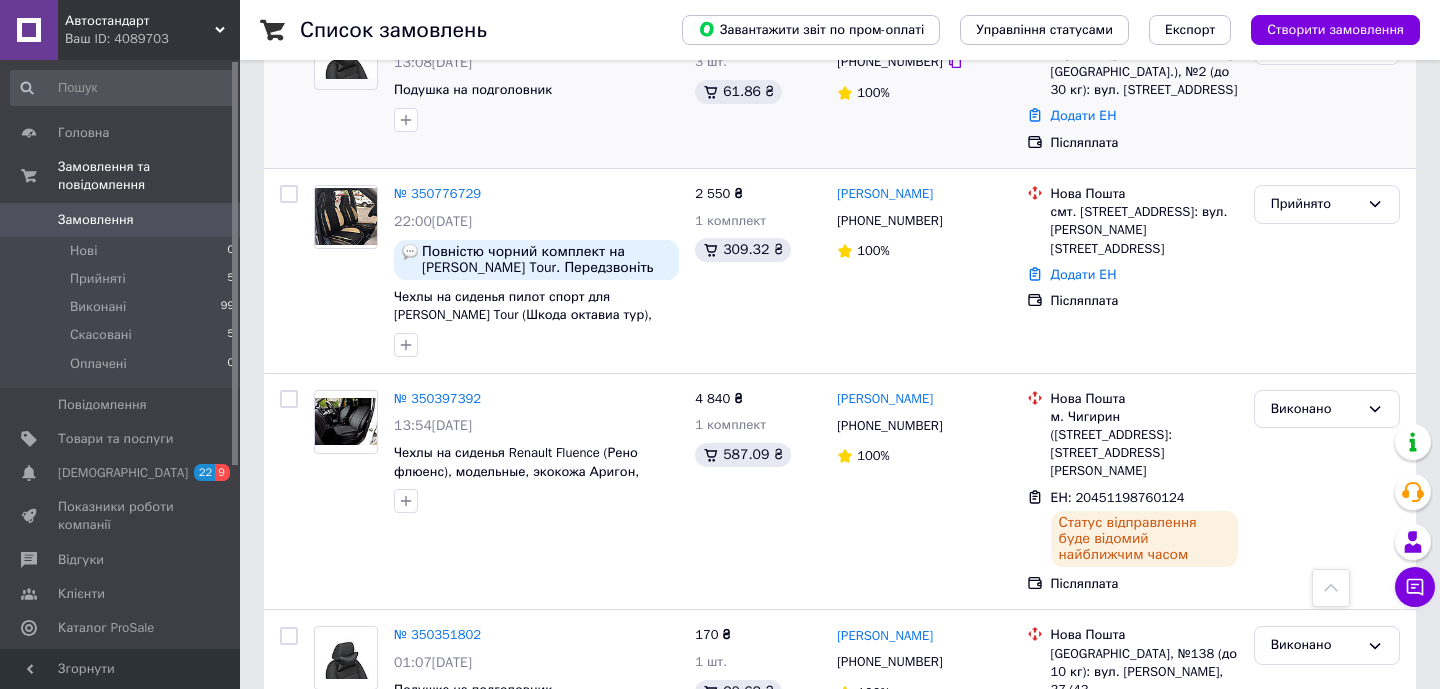 click on "Прийнято" at bounding box center (1327, 89) 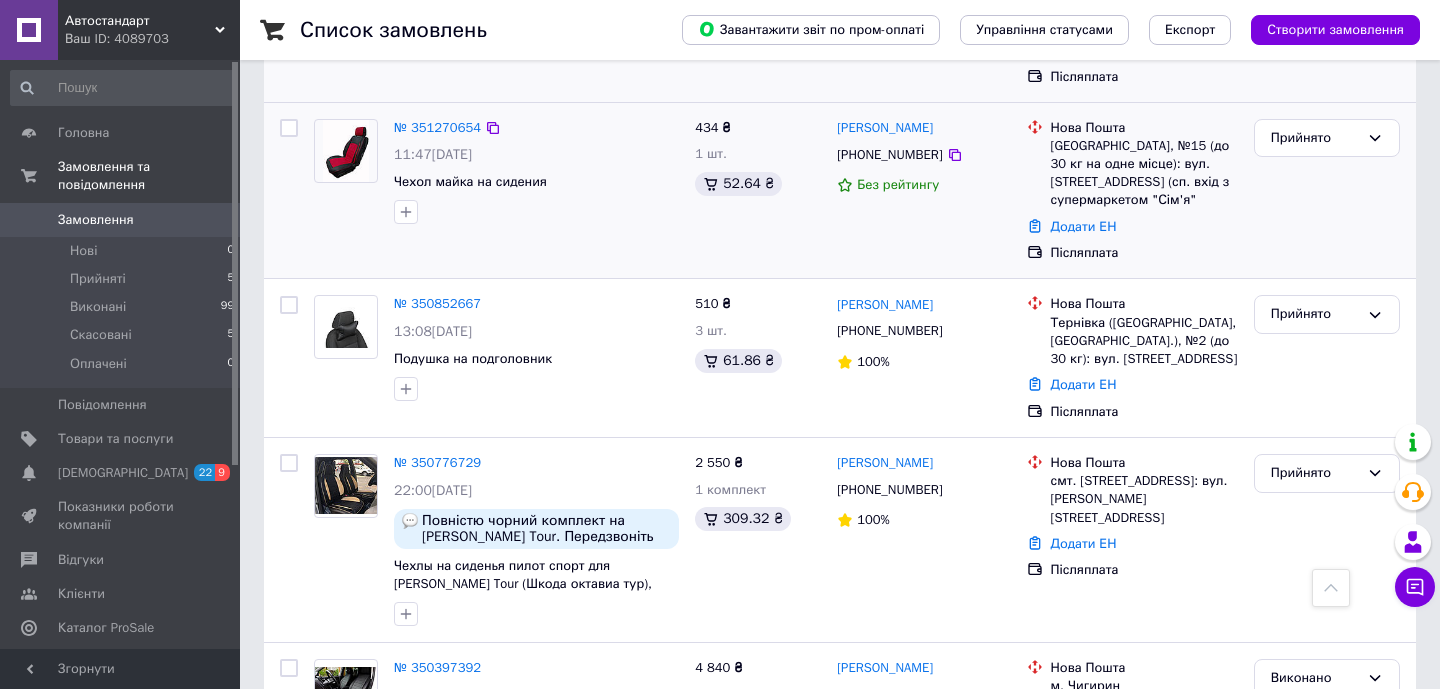 scroll, scrollTop: 727, scrollLeft: 0, axis: vertical 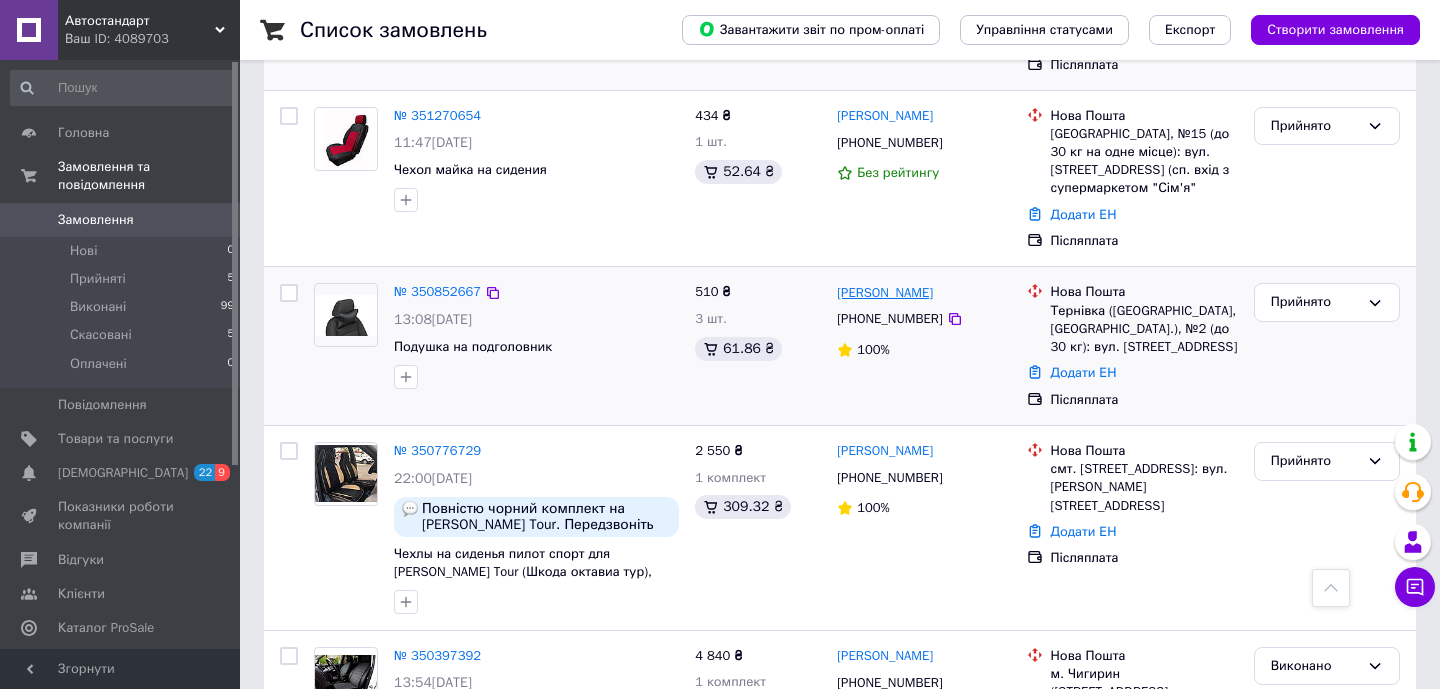 drag, startPoint x: 976, startPoint y: 309, endPoint x: 896, endPoint y: 306, distance: 80.05623 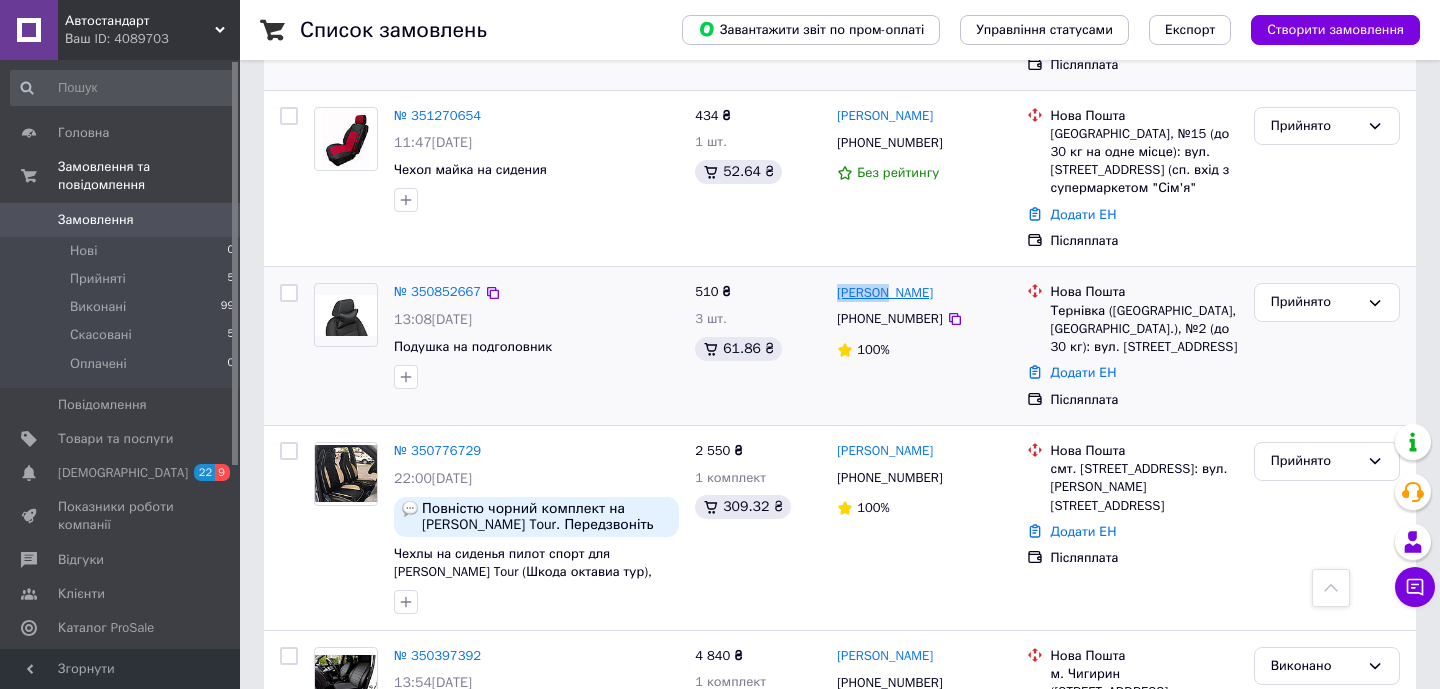 drag, startPoint x: 830, startPoint y: 306, endPoint x: 888, endPoint y: 306, distance: 58 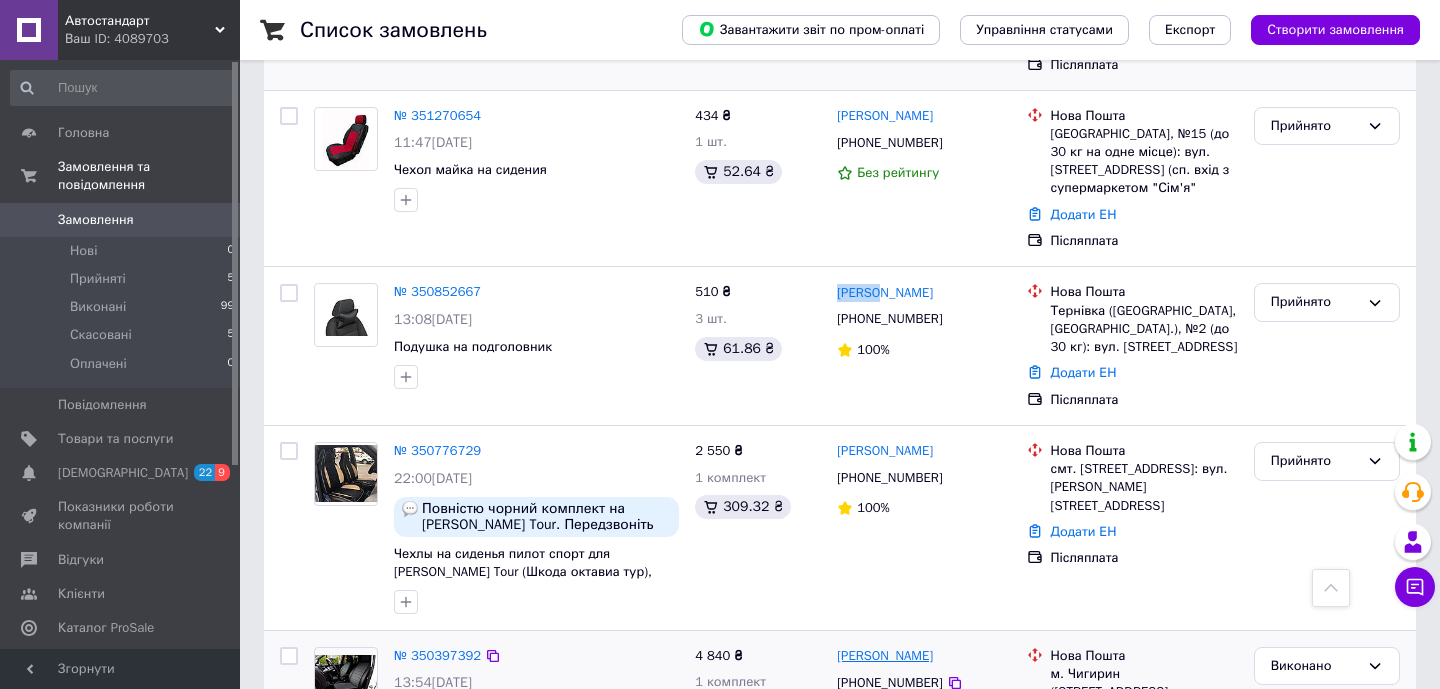 copy on "Однора" 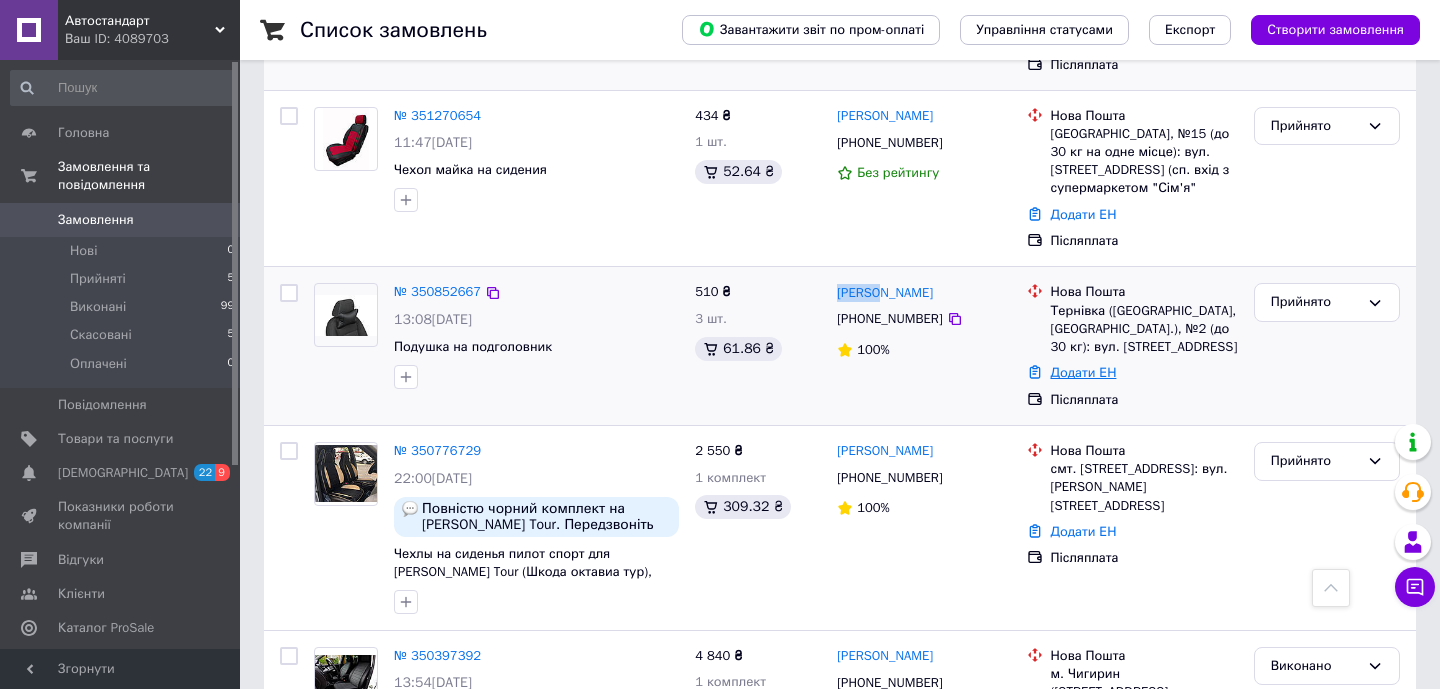 click on "Додати ЕН" at bounding box center [1084, 372] 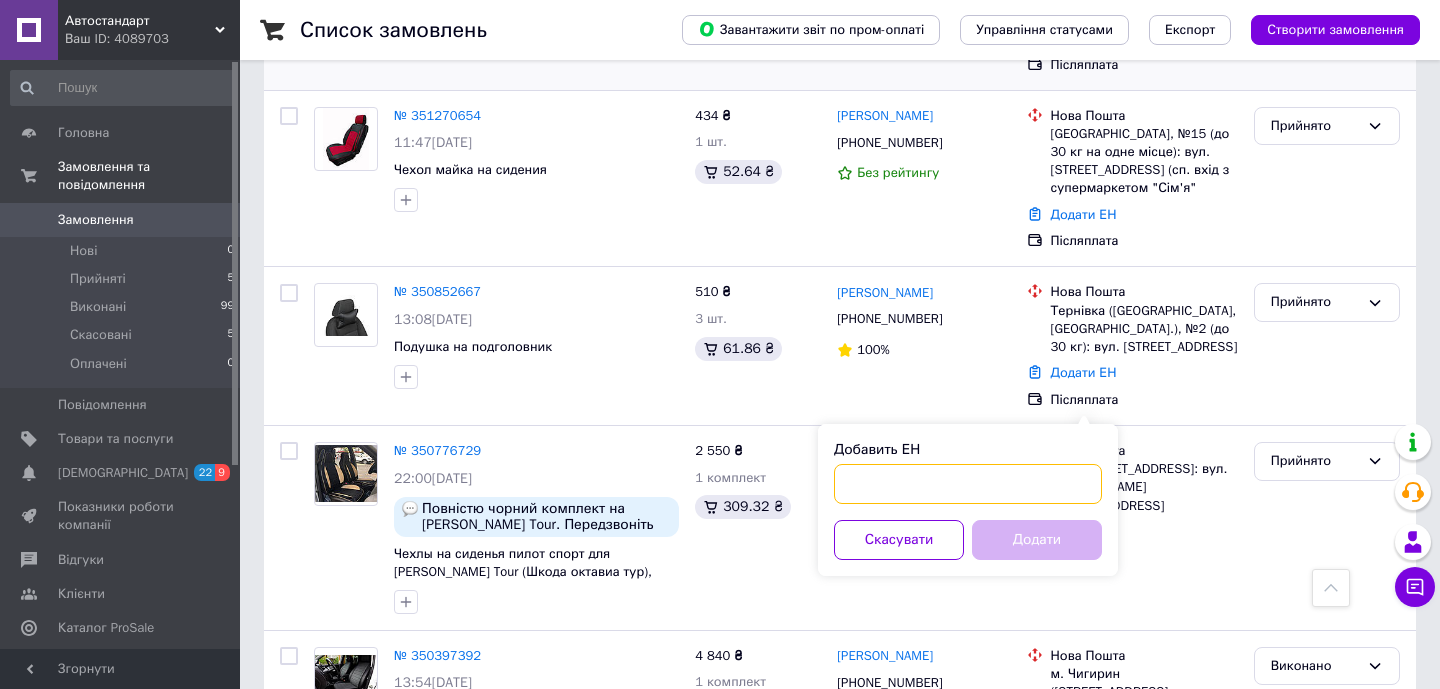 click on "Добавить ЕН" at bounding box center [968, 484] 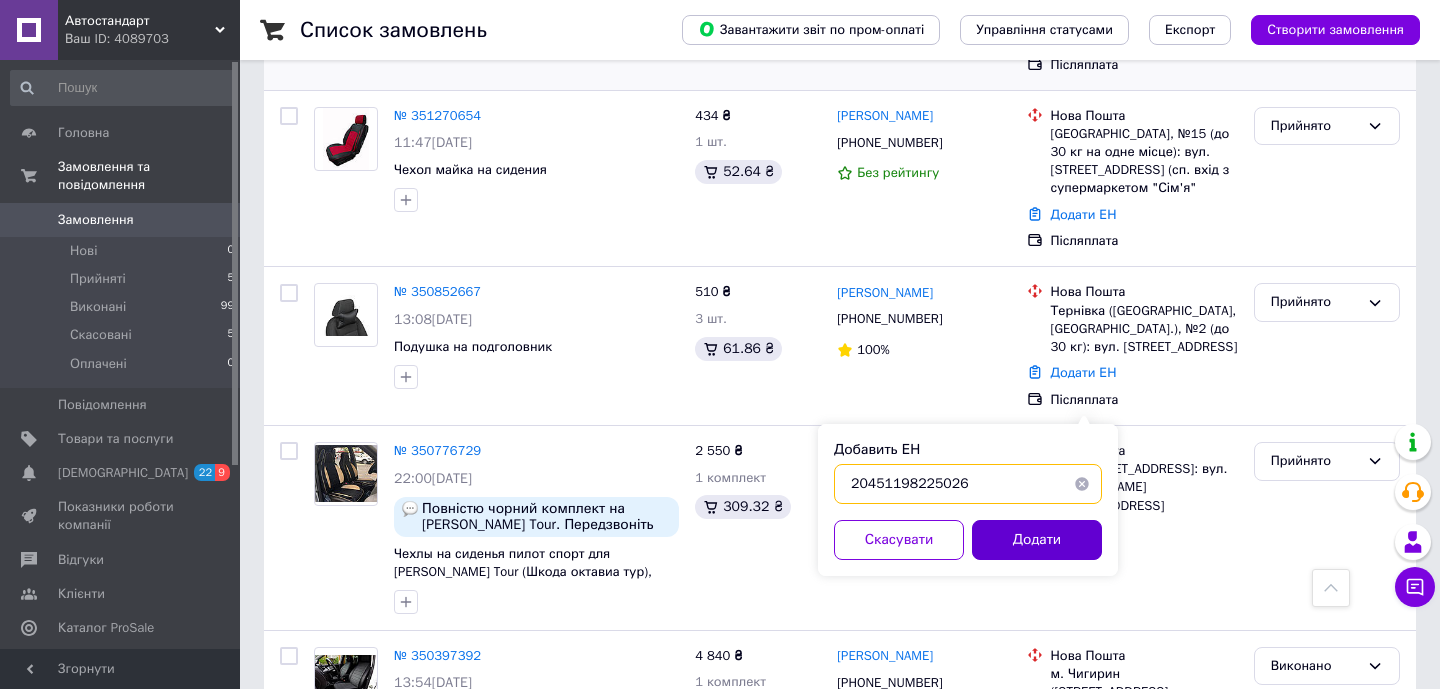 type on "20451198225026" 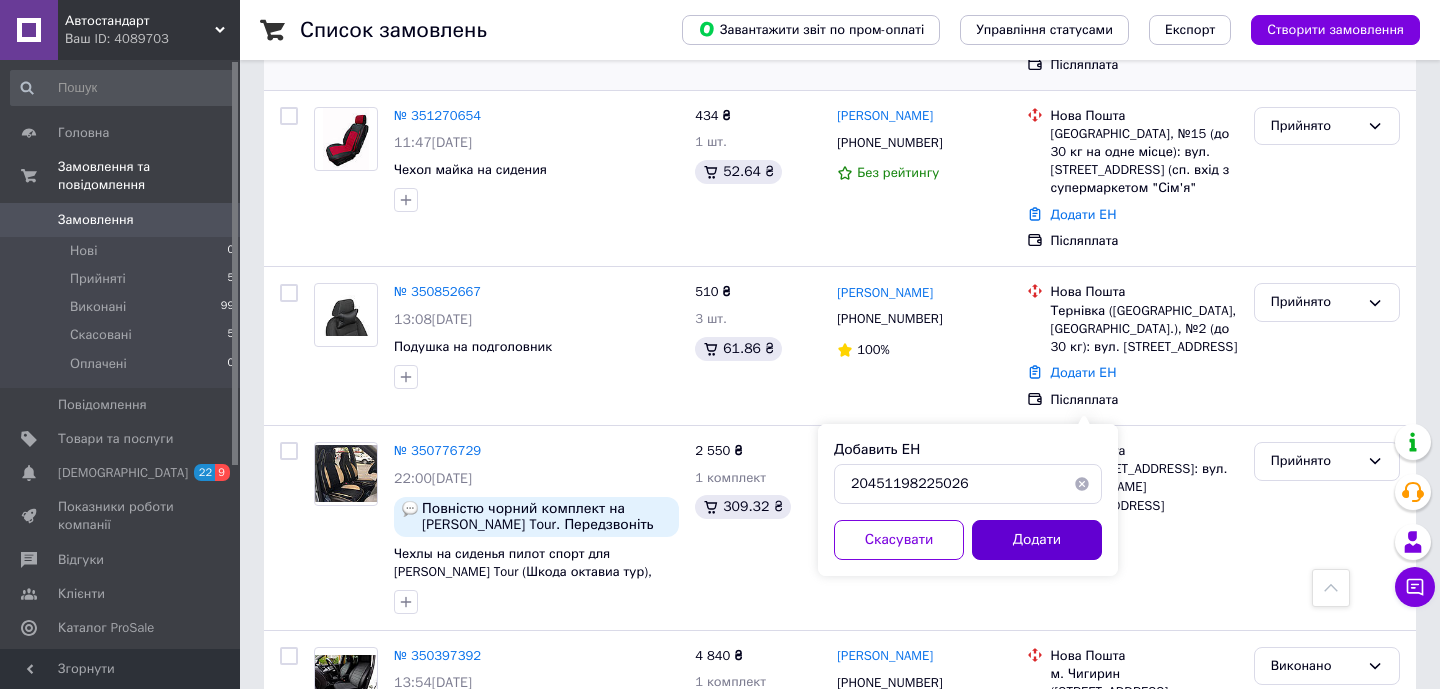 click on "Додати" at bounding box center (1037, 540) 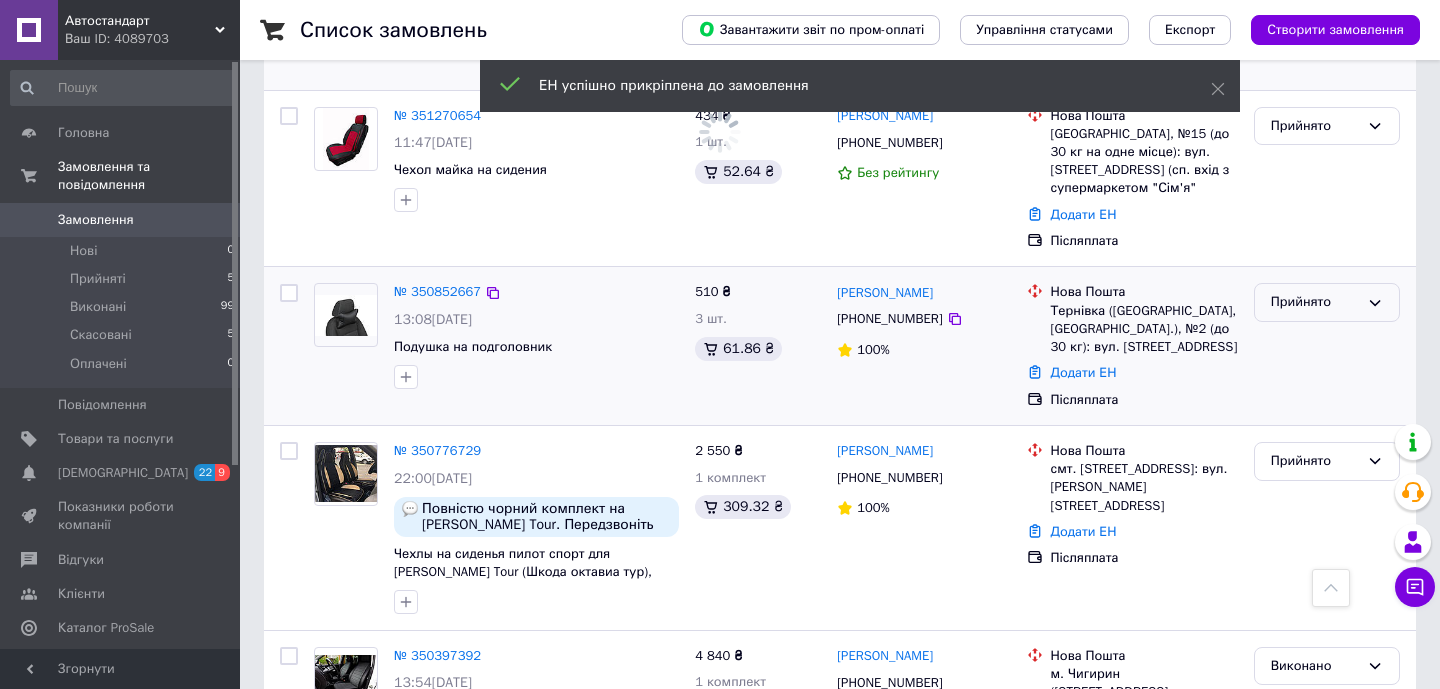 click on "Прийнято" at bounding box center (1315, 302) 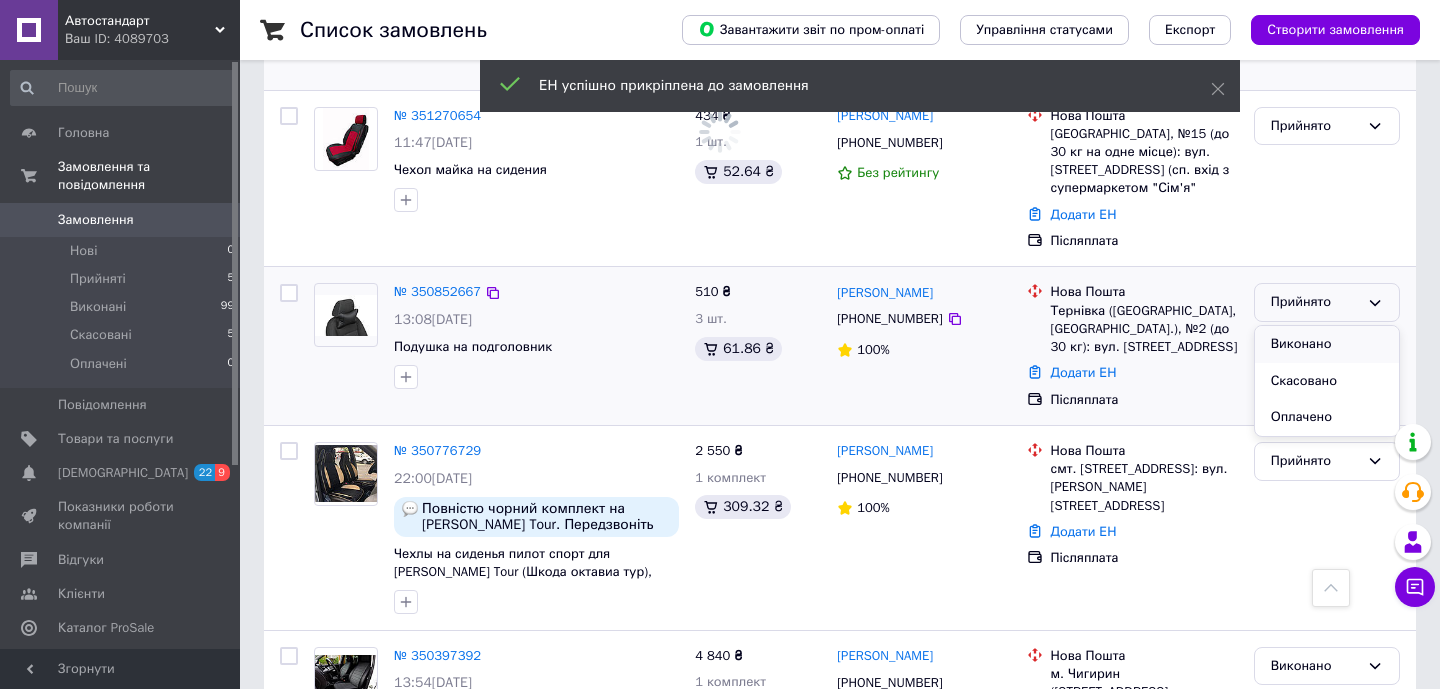 click on "Виконано" at bounding box center (1327, 344) 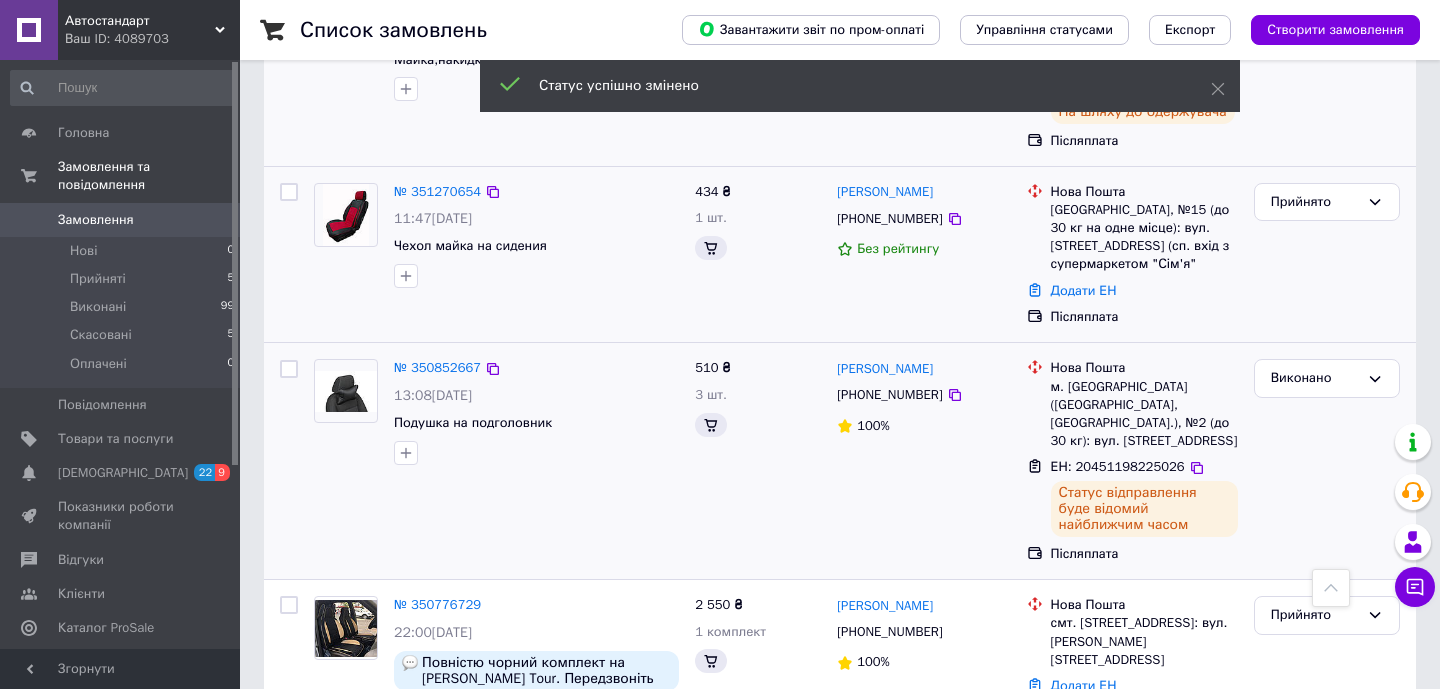 scroll, scrollTop: 485, scrollLeft: 0, axis: vertical 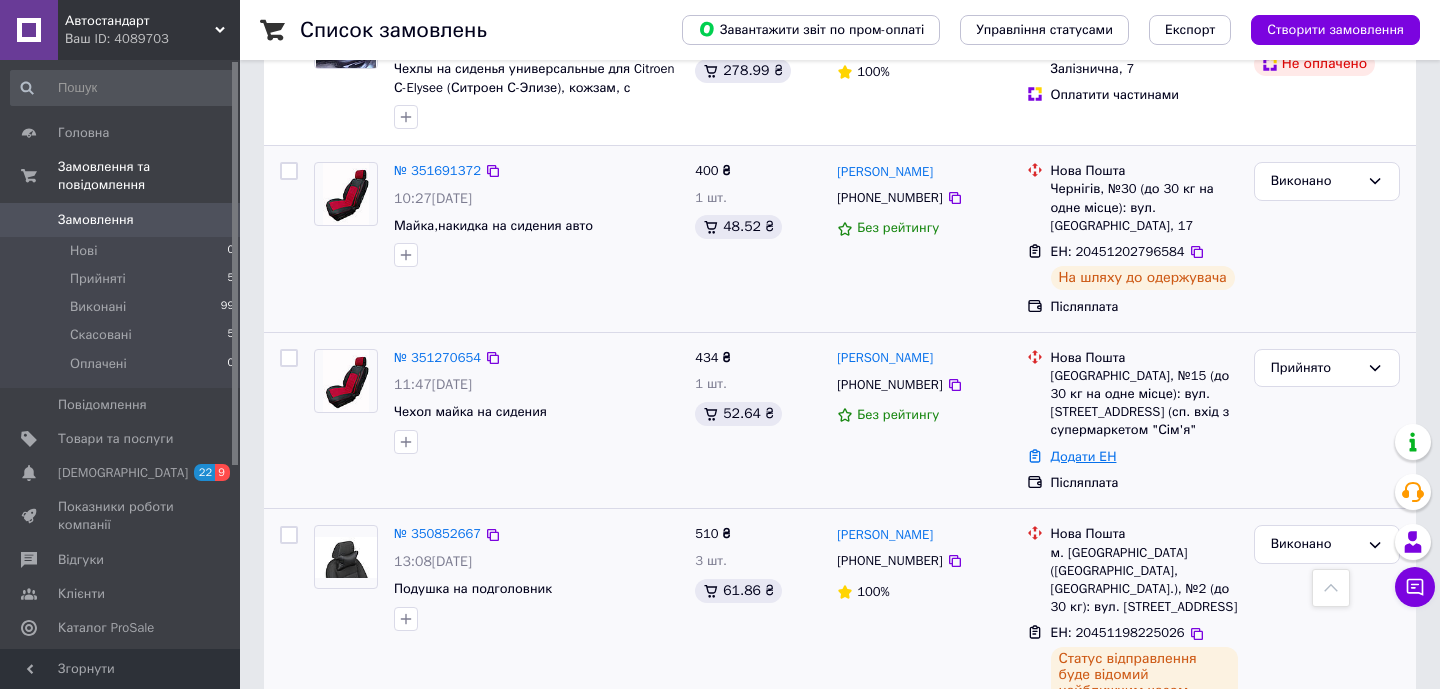 click on "Додати ЕН" at bounding box center (1084, 456) 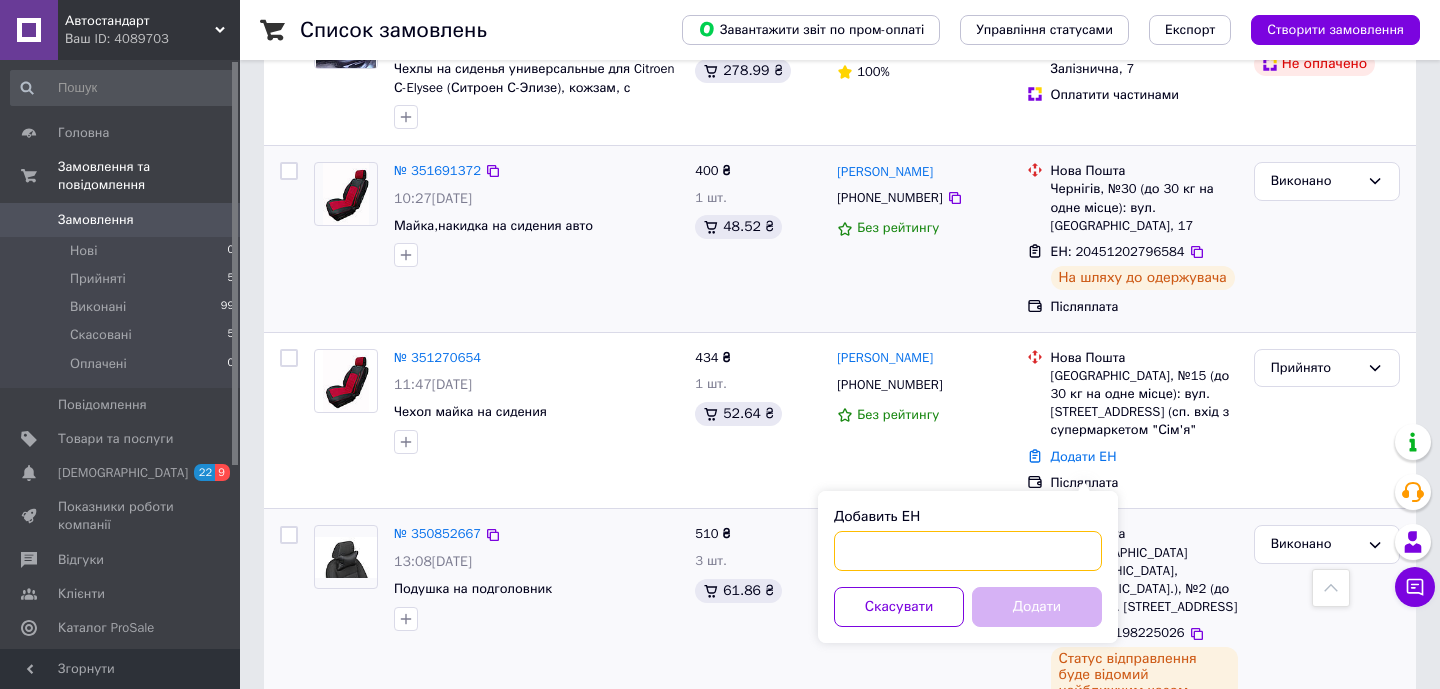 click on "Добавить ЕН" at bounding box center [968, 551] 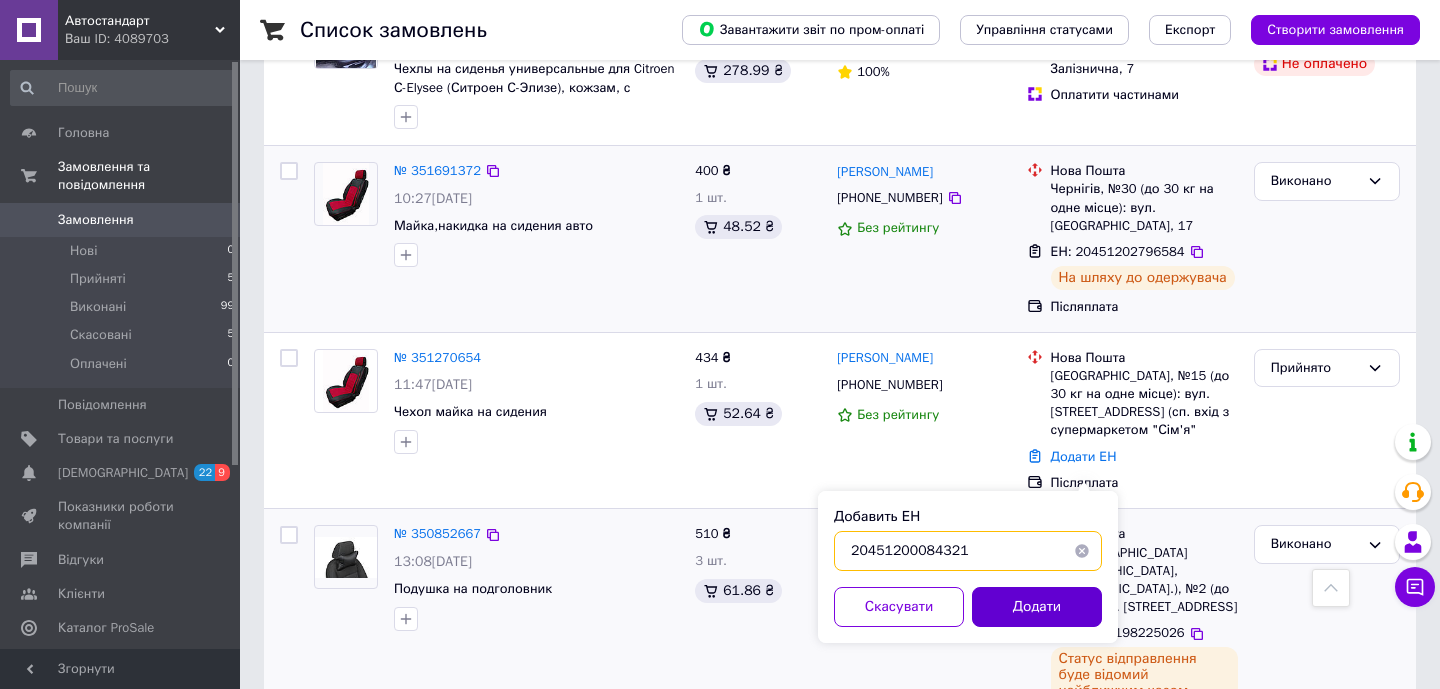 type on "20451200084321" 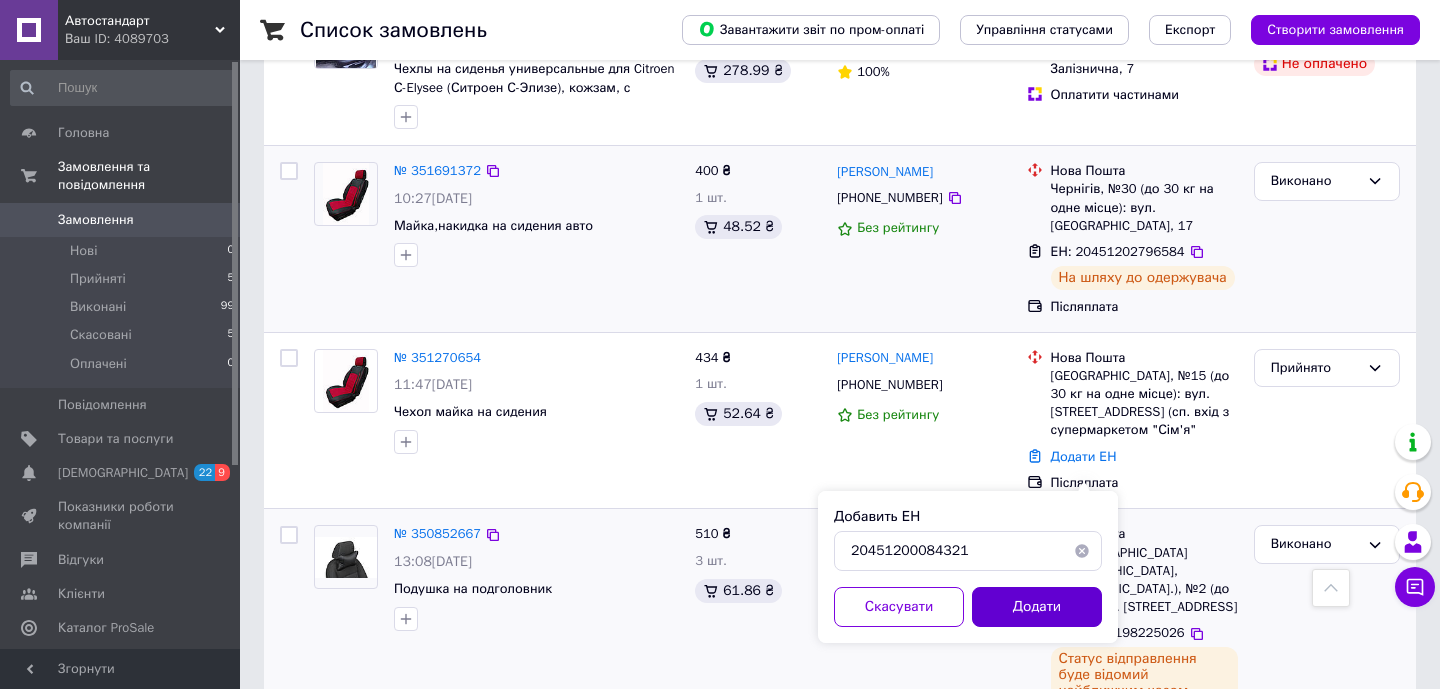 click on "Додати" at bounding box center (1037, 607) 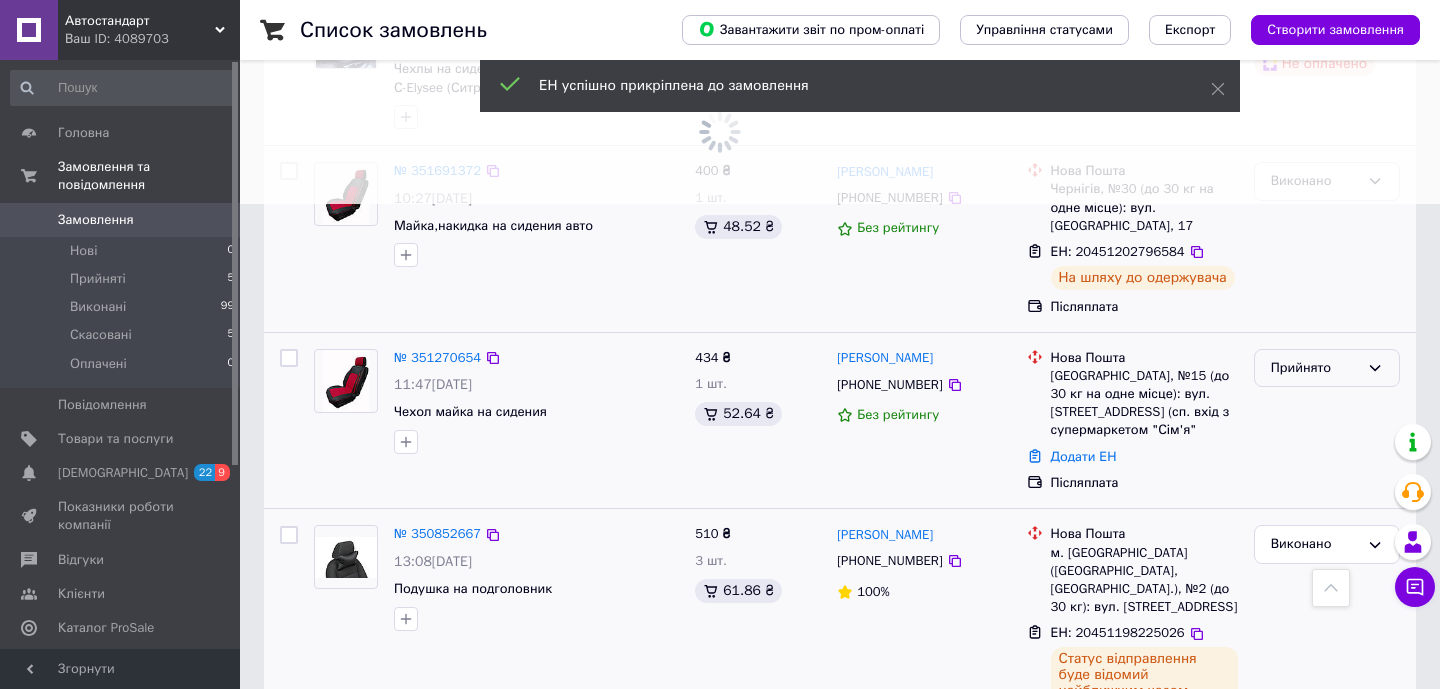 click on "Прийнято" at bounding box center (1315, 368) 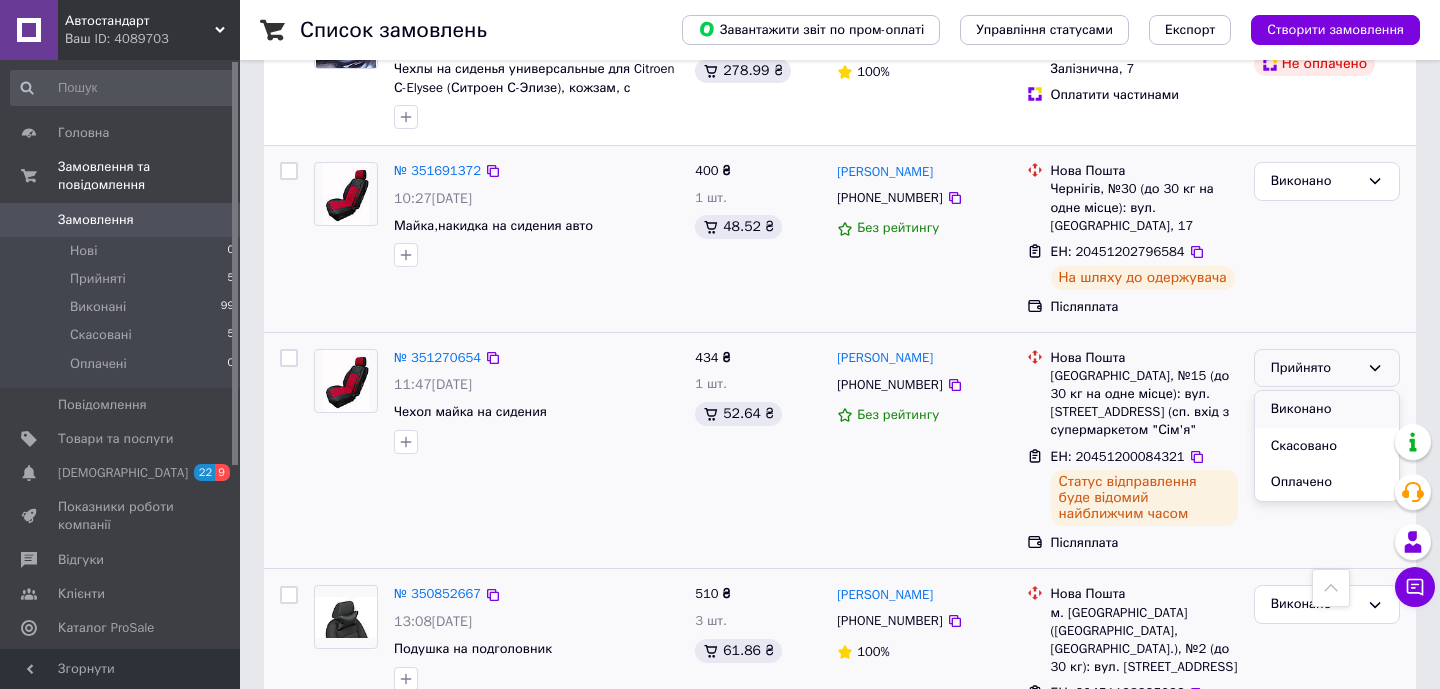 click on "Виконано" at bounding box center [1327, 409] 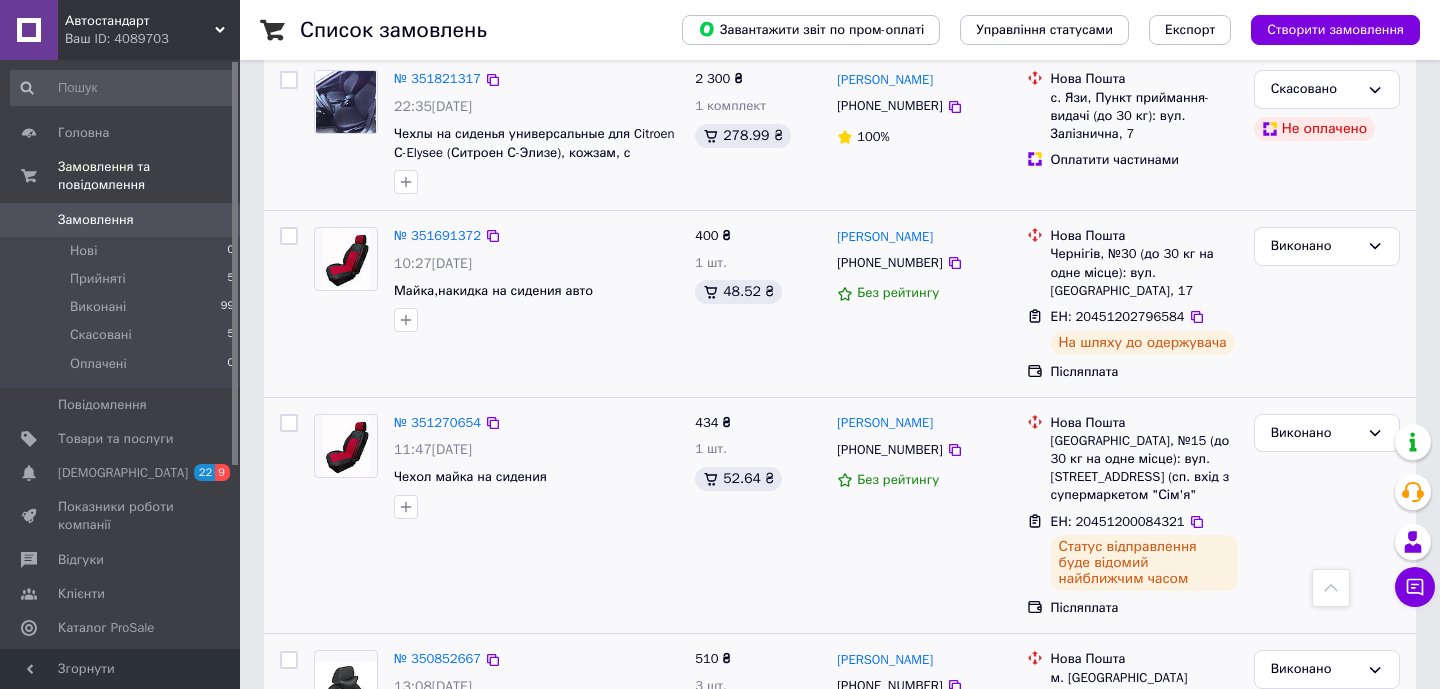 scroll, scrollTop: 105, scrollLeft: 0, axis: vertical 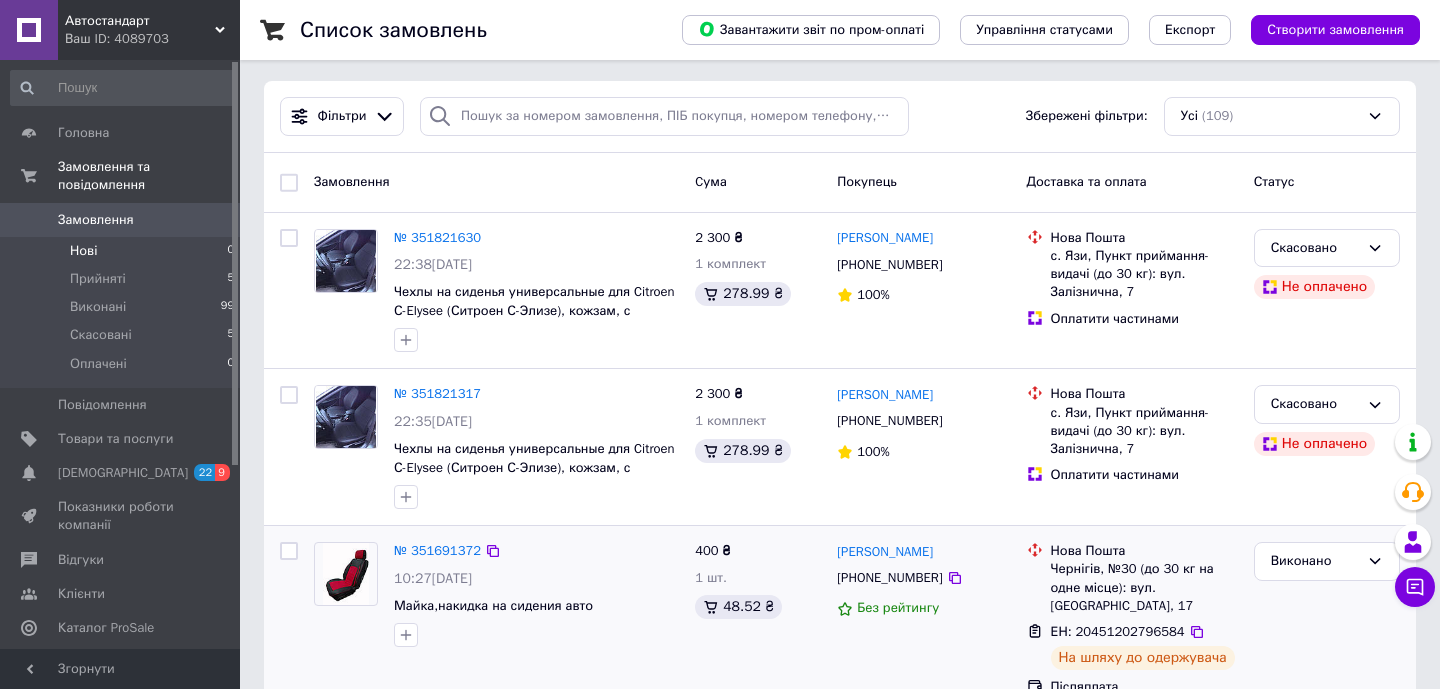 click on "Нові 0" at bounding box center [123, 251] 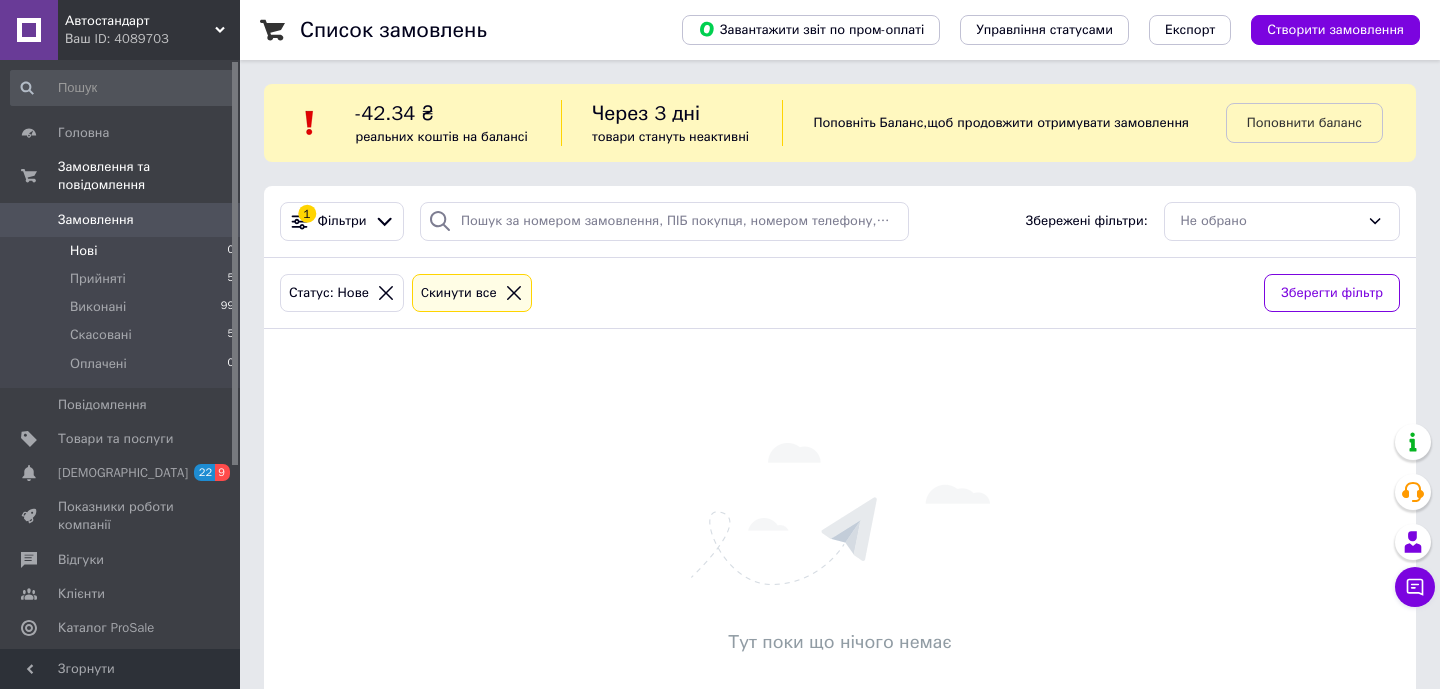 scroll, scrollTop: 29, scrollLeft: 0, axis: vertical 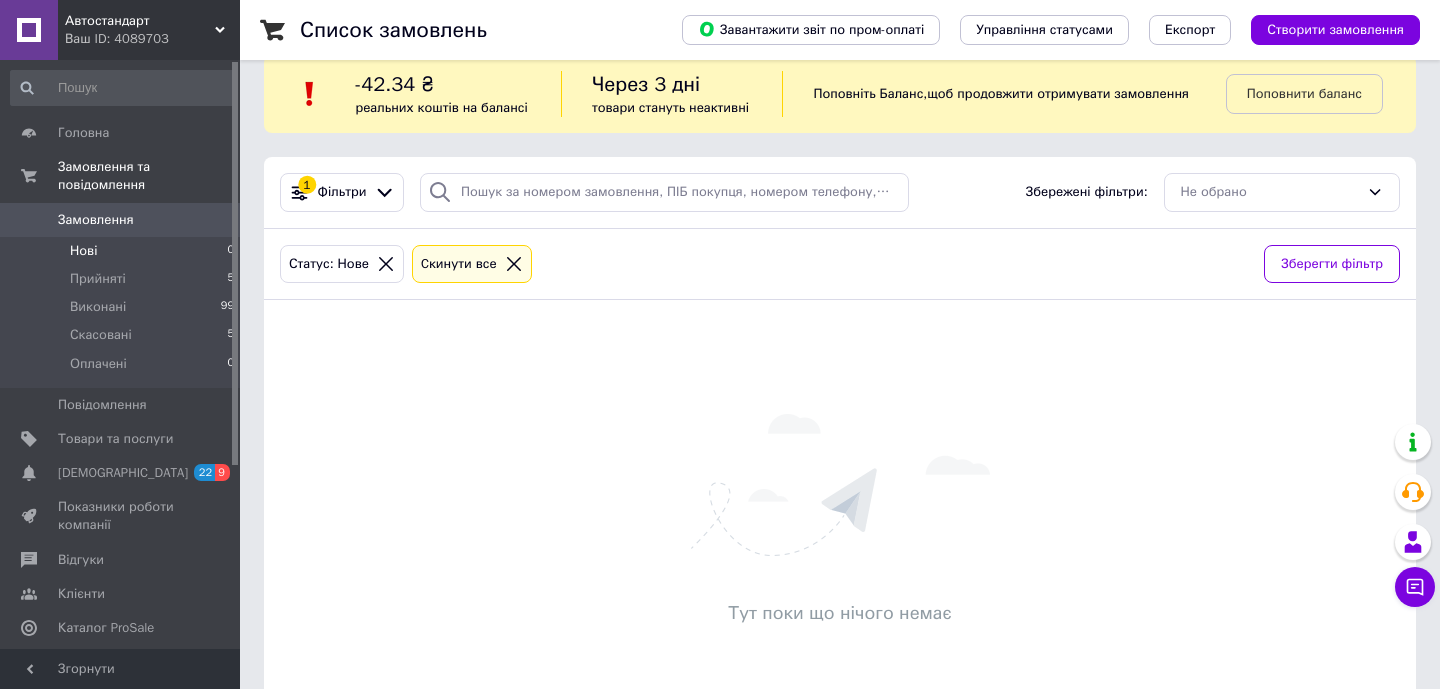 click on "Нові 0" at bounding box center [123, 251] 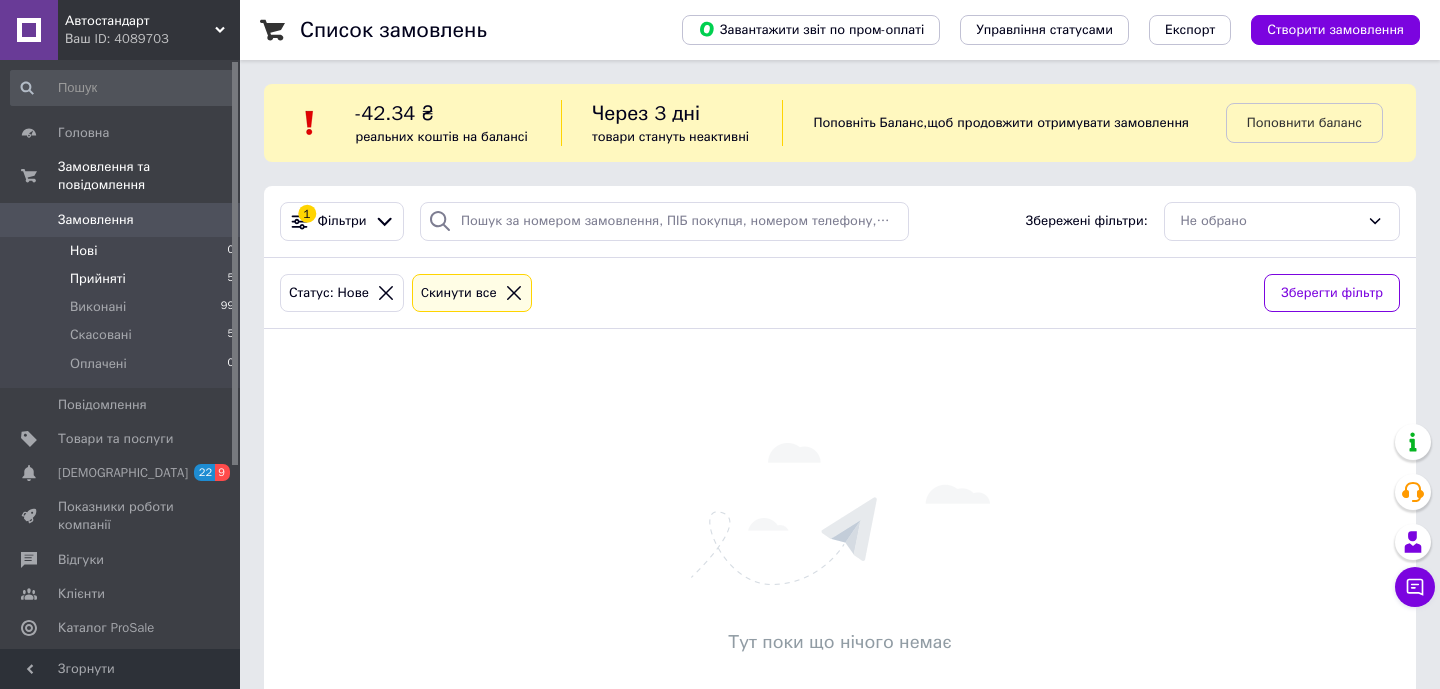 click on "Прийняті" at bounding box center (98, 279) 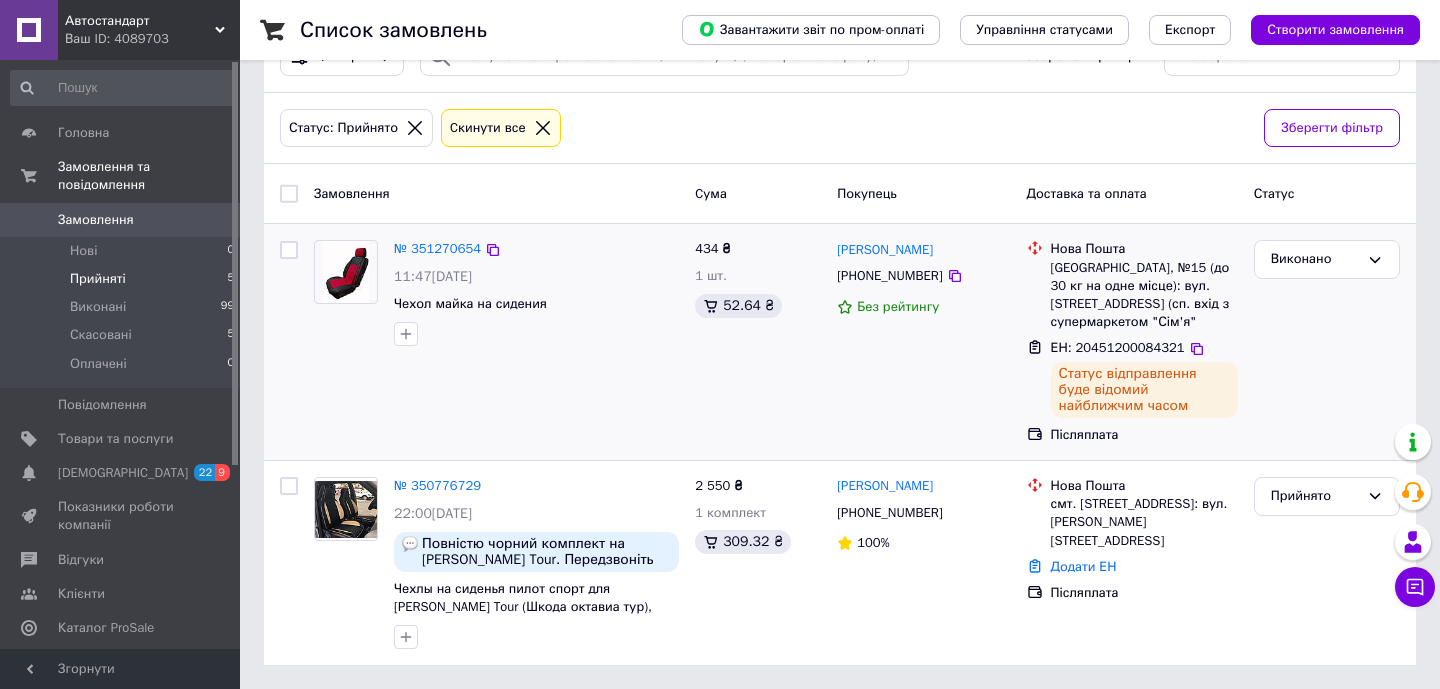 scroll, scrollTop: 198, scrollLeft: 0, axis: vertical 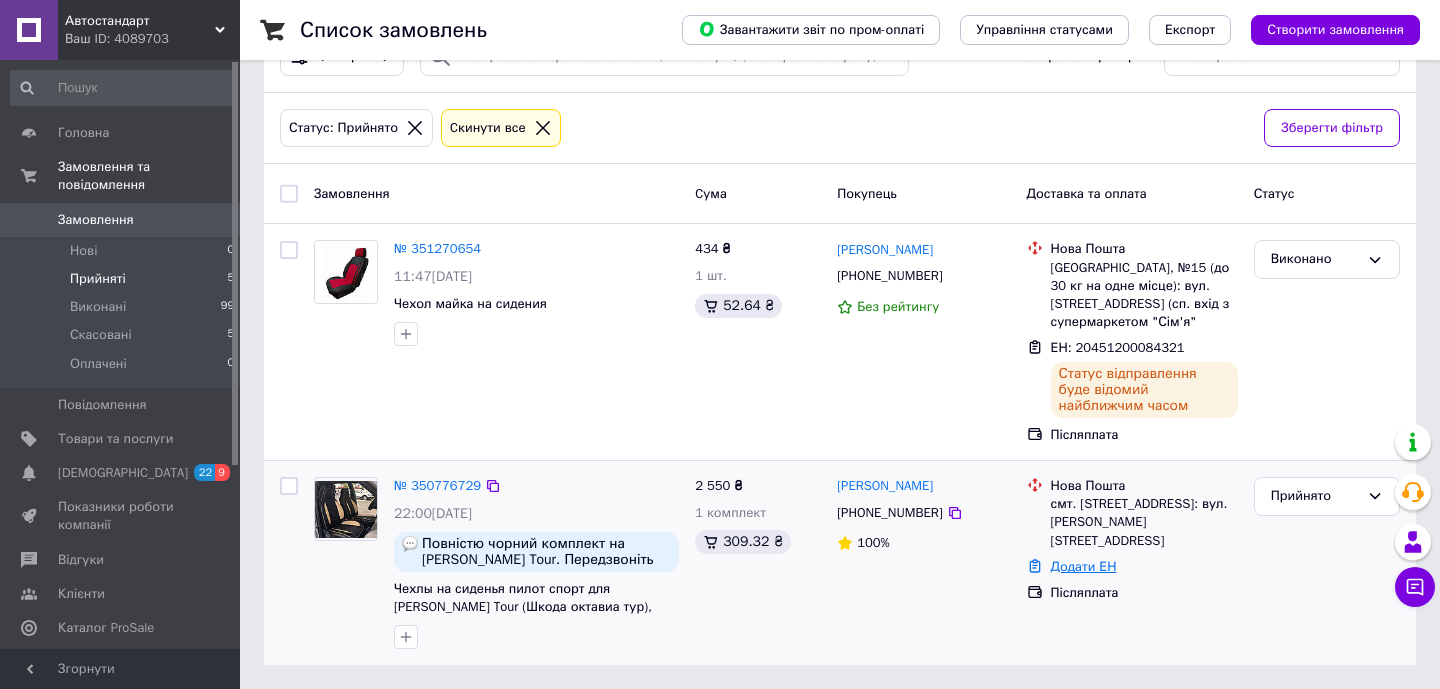 click on "Додати ЕН" at bounding box center (1084, 566) 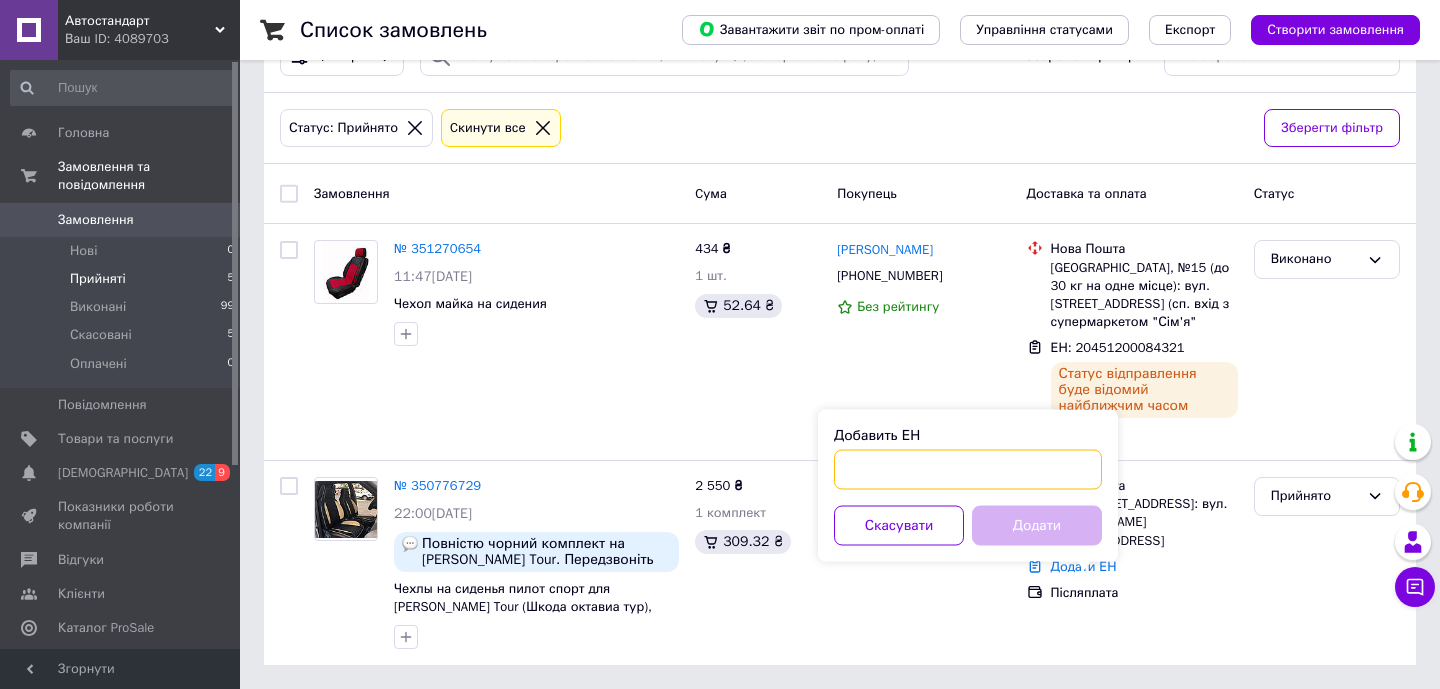 click on "Добавить ЕН" at bounding box center (968, 470) 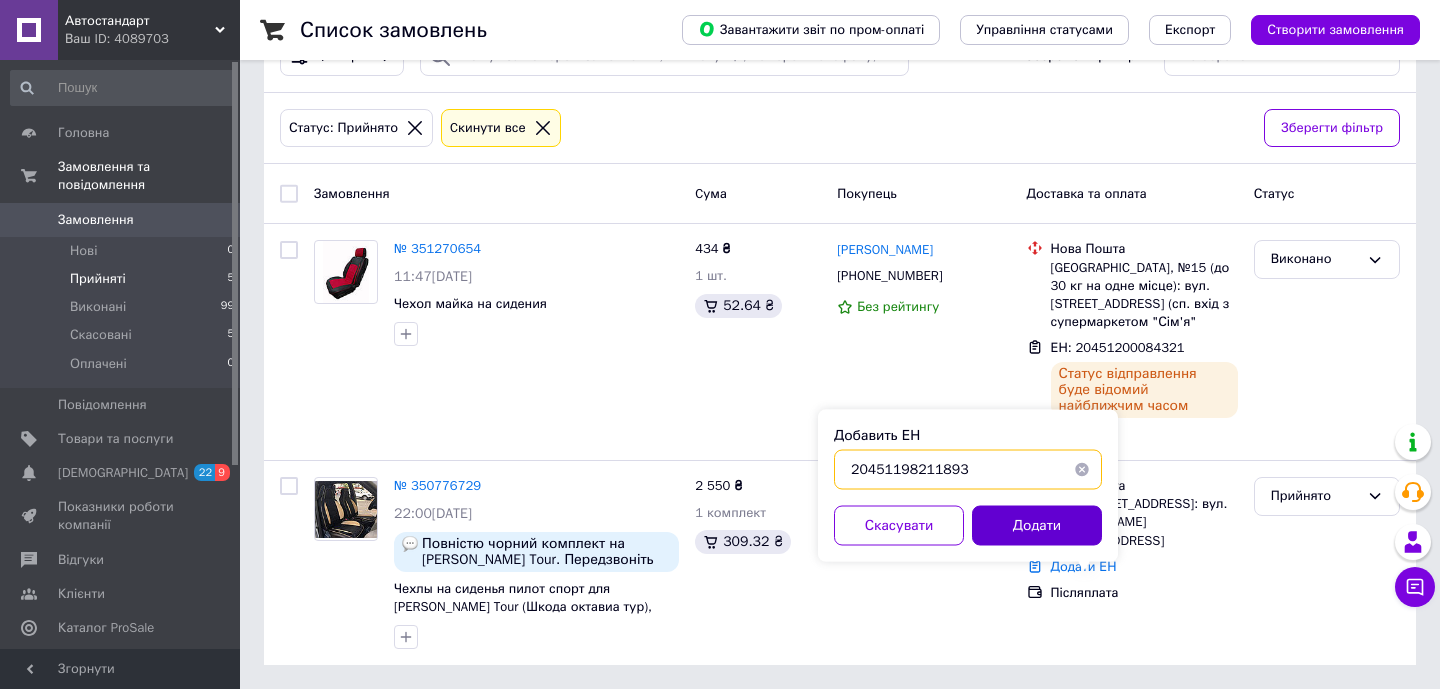type on "20451198211893" 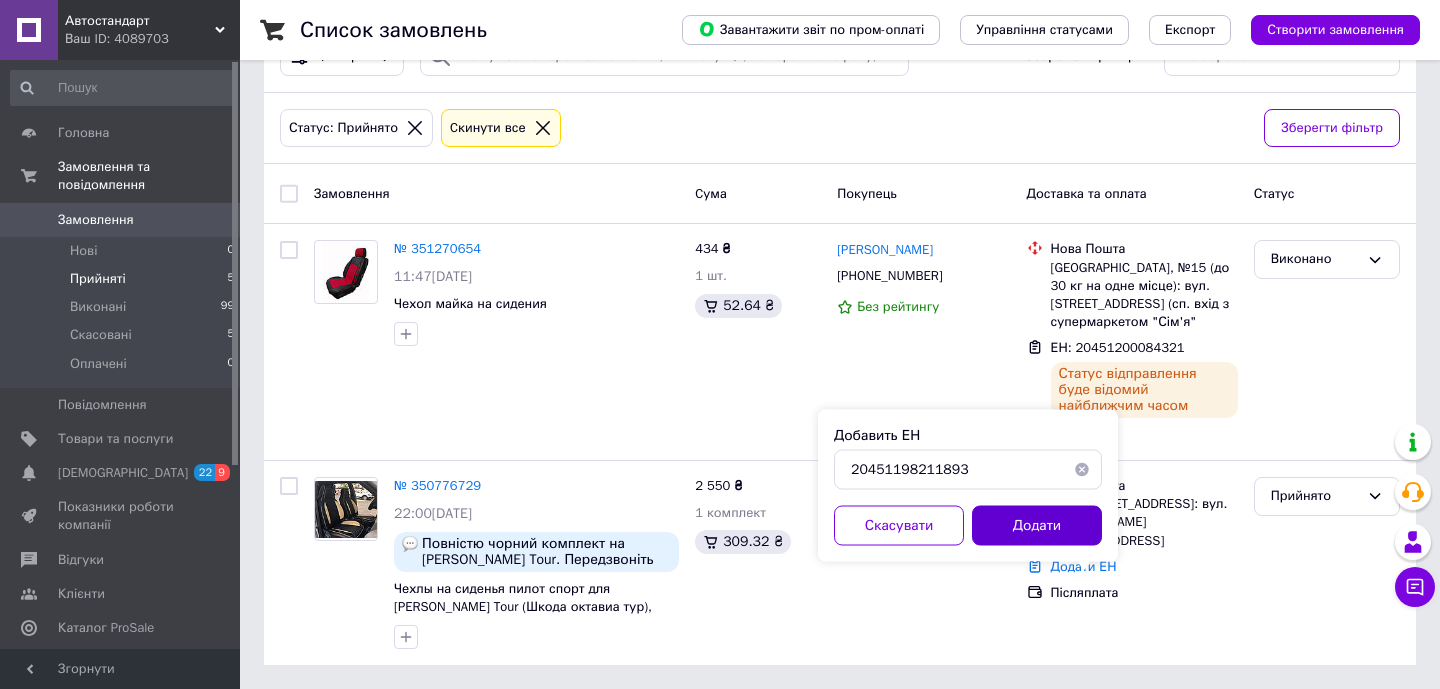 click on "Додати" at bounding box center (1037, 526) 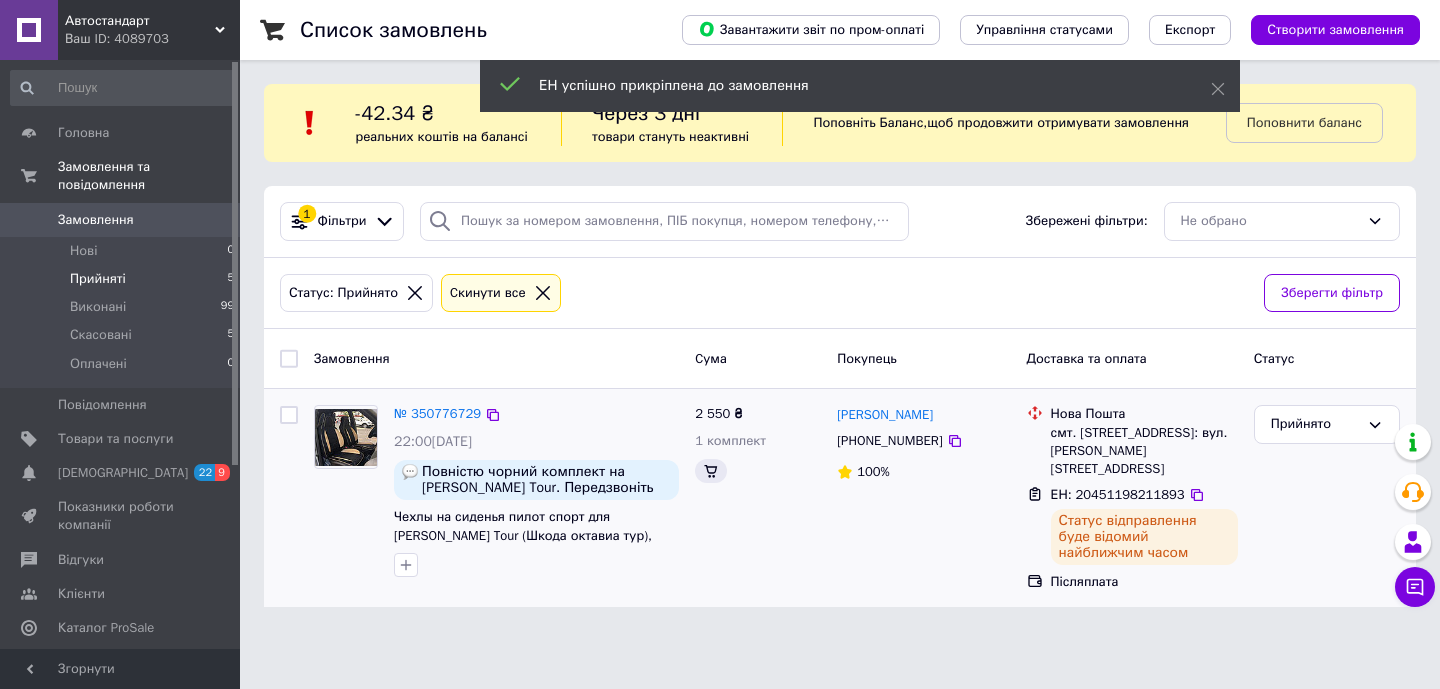 scroll, scrollTop: 0, scrollLeft: 0, axis: both 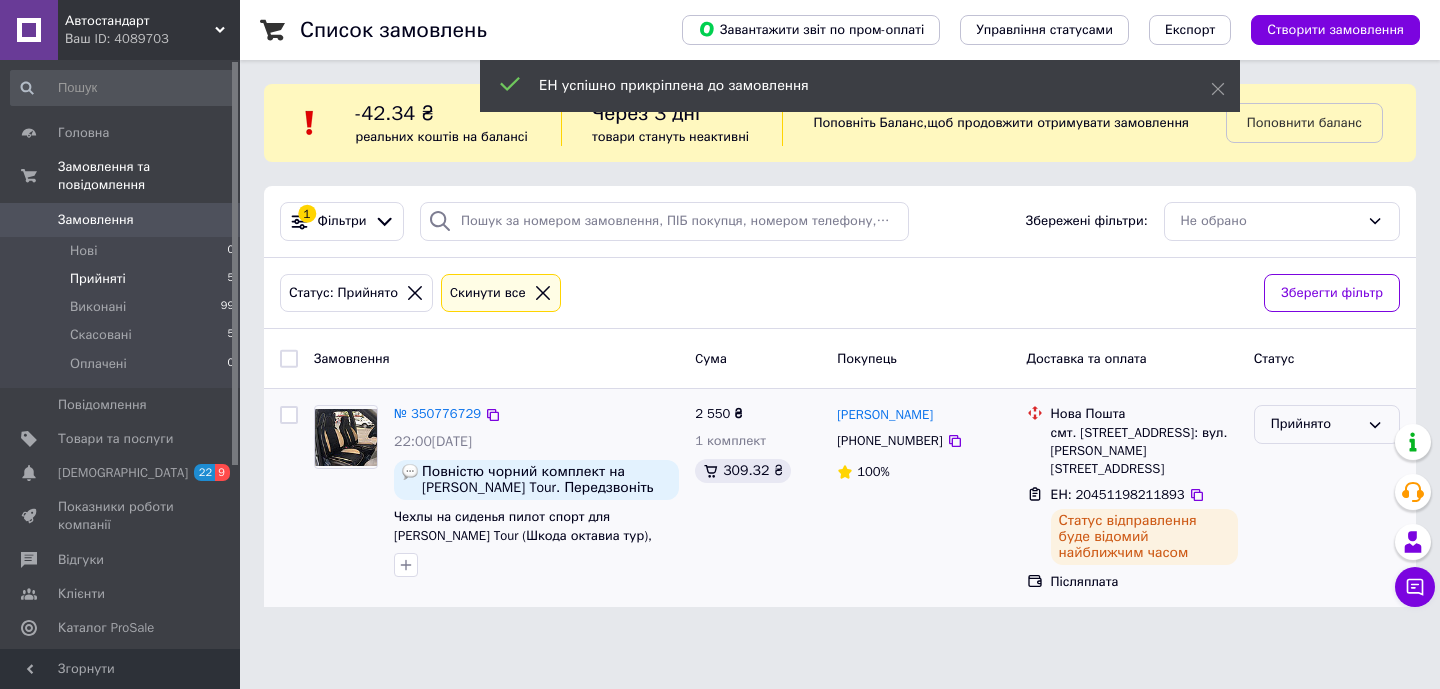 click on "Прийнято" at bounding box center [1315, 424] 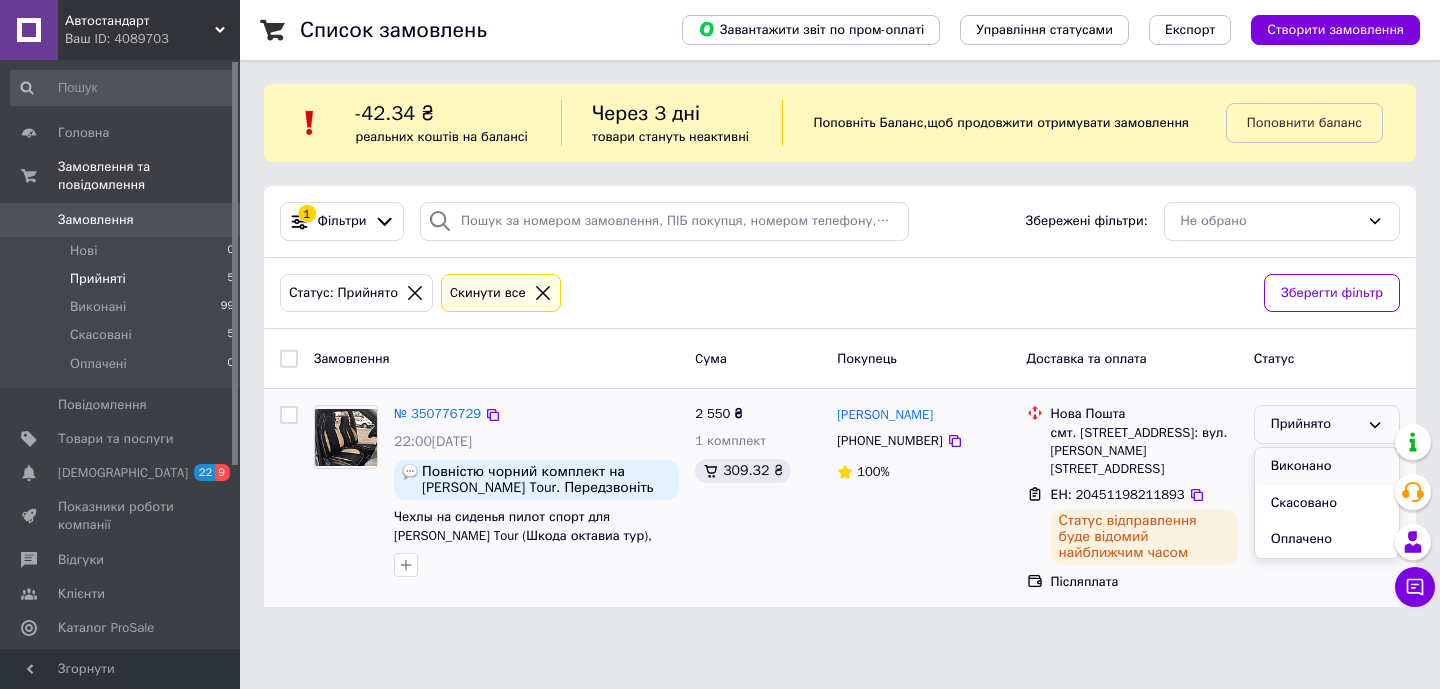 click on "Виконано" at bounding box center (1327, 466) 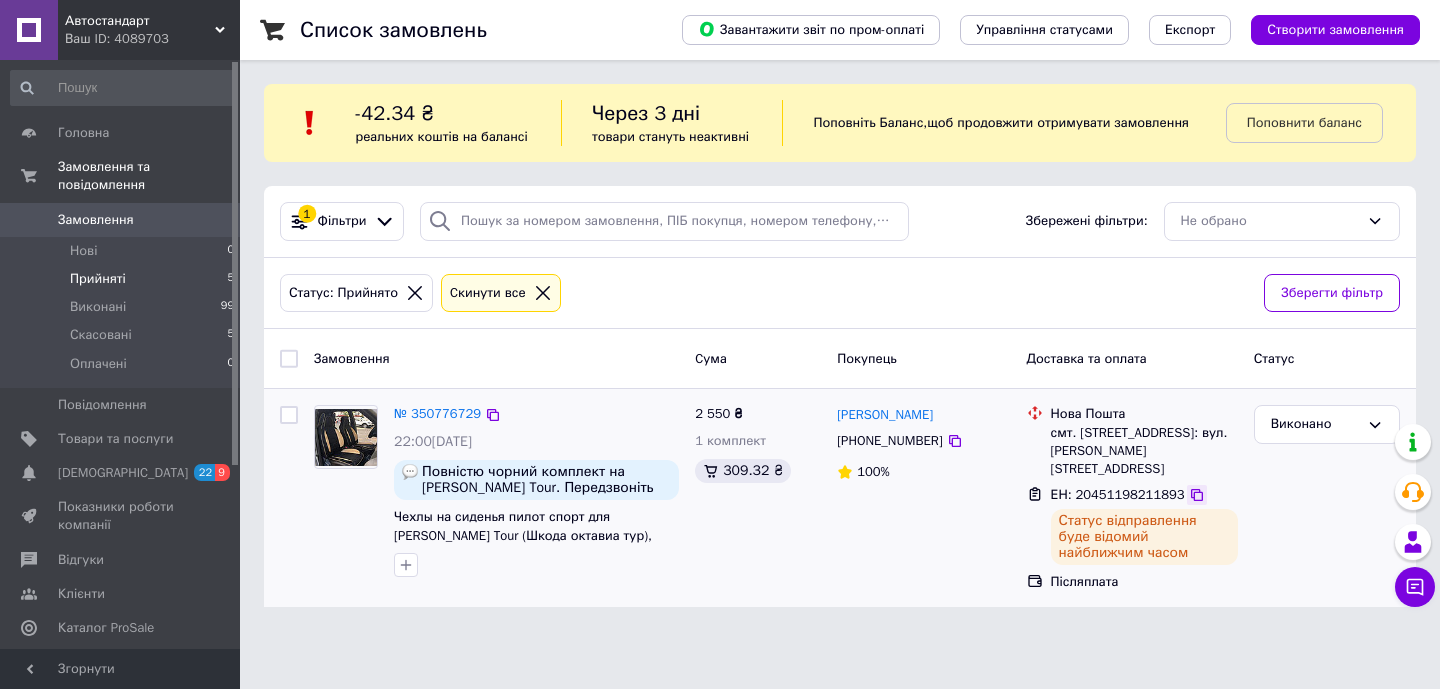 click 